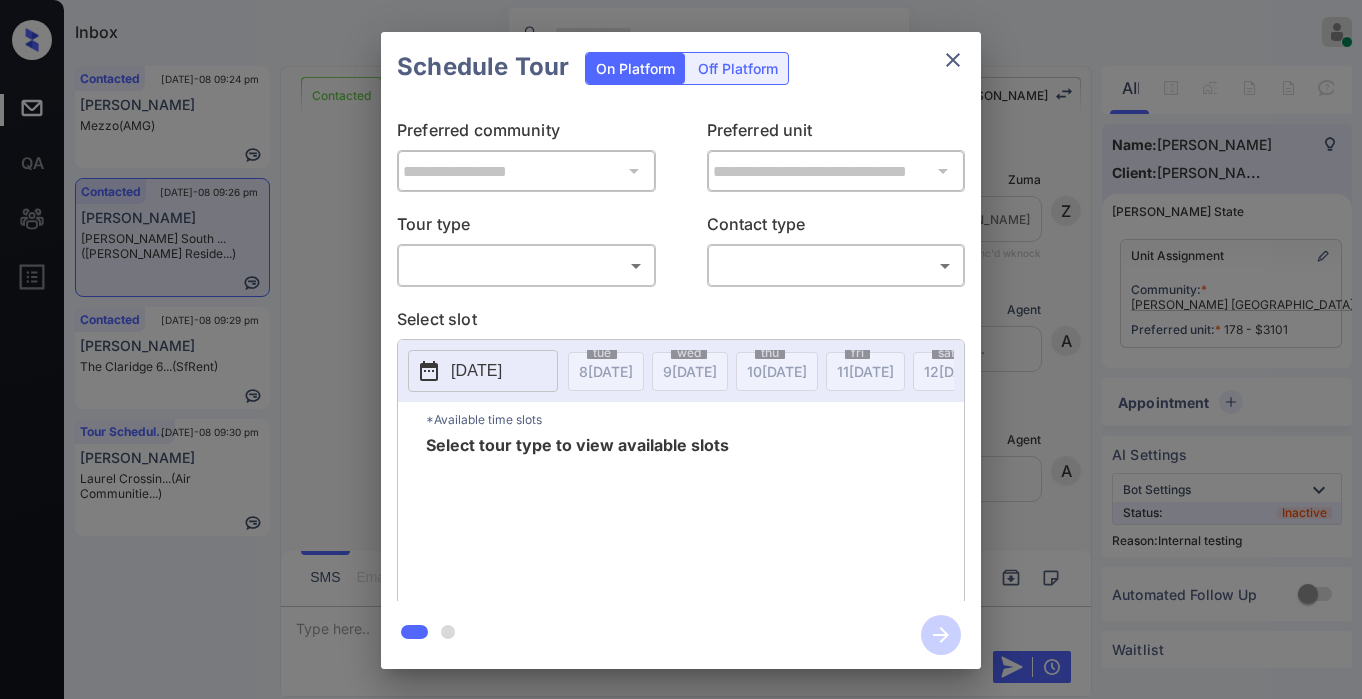 scroll, scrollTop: 0, scrollLeft: 0, axis: both 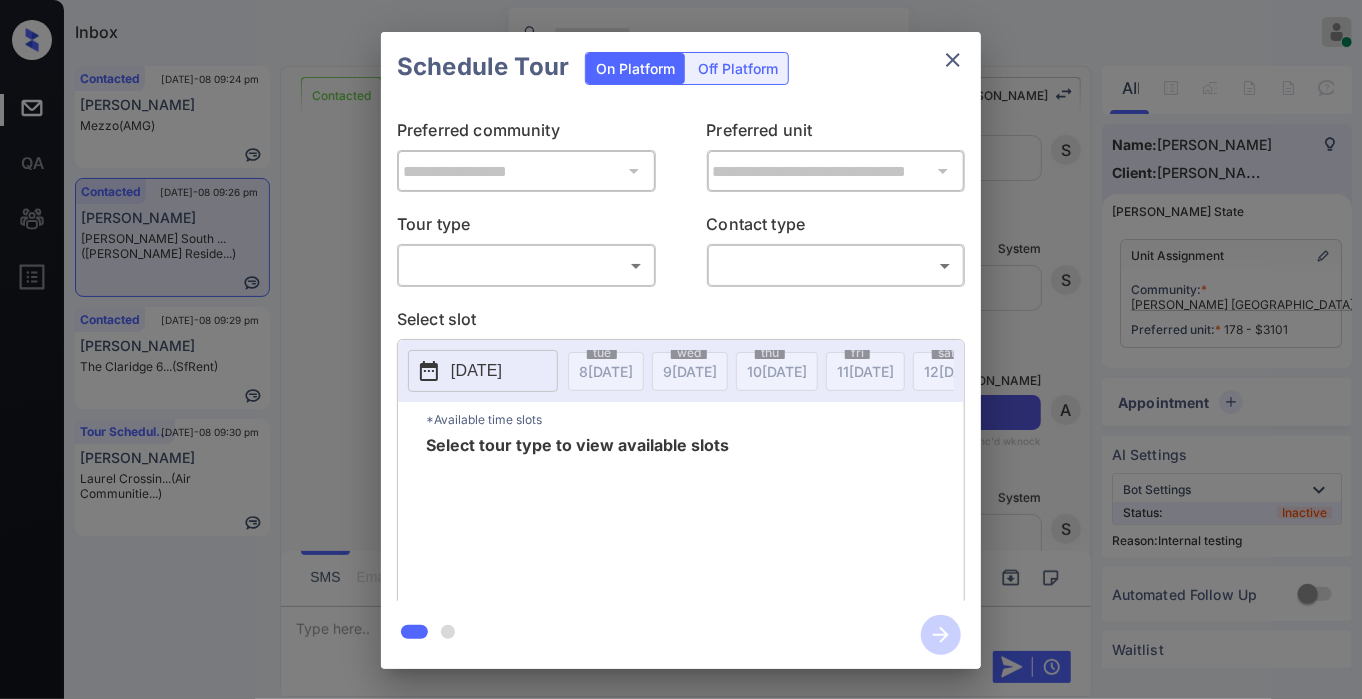 click on "Tour type ​ ​" at bounding box center [526, 249] 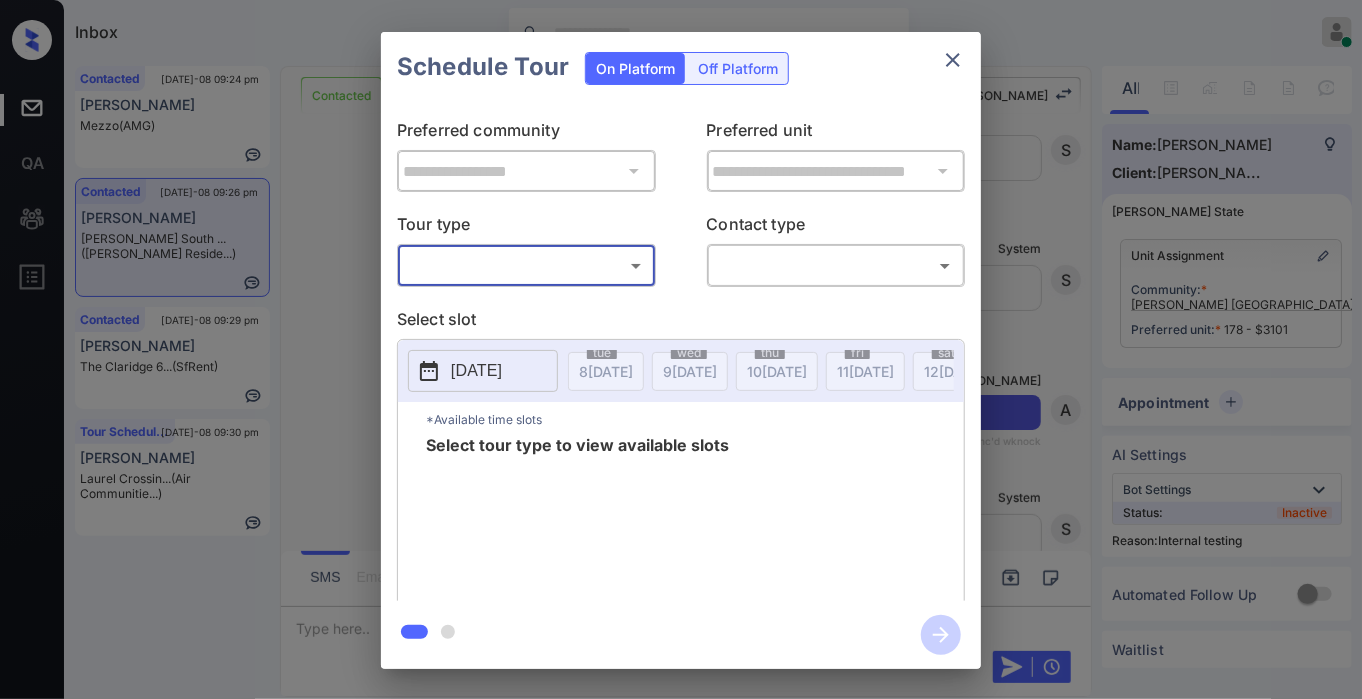 click on "Inbox Jezcil  Usanastre Online Set yourself   offline Set yourself   on break Profile Switch to  dark  mode Sign out Contacted Jul-08 09:24 pm   Giselle Taylor Mezzo  (AMG) Contacted Jul-08 09:26 pm   Michael Lee Griffis South ...  (Griffis Reside...) Contacted Jul-08 09:29 pm   Nevaeh Morales The Claridge 6...  (SfRent) Tour Scheduled Jul-08 09:30 pm   Vanessa B Laurel Crossin...  (Air Communitie...) Contacted Lost Lead Sentiment: Angry Upon sliding the acknowledgement:  Lead will move to lost stage. * ​ SMS and call option will be set to opt out. AFM will be turned off for the lead. Kelsey New Message Zuma Lead transferred to leasing agent: kelsey Jul 08, 2025 08:20 pm  Sync'd w  knock Z New Message Agent Lead created via webhook in Inbound stage. Jul 08, 2025 08:20 pm A New Message Agent AFM Request sent to Kelsey. Jul 08, 2025 08:20 pm A New Message Agent Notes Note: Structured Note:
Move In Date: 2025-08-11
Jul 08, 2025 08:20 pm A New Message Kelsey Jul 08, 2025 08:20 pm   | TemplateAFMSms knock K K" at bounding box center (681, 349) 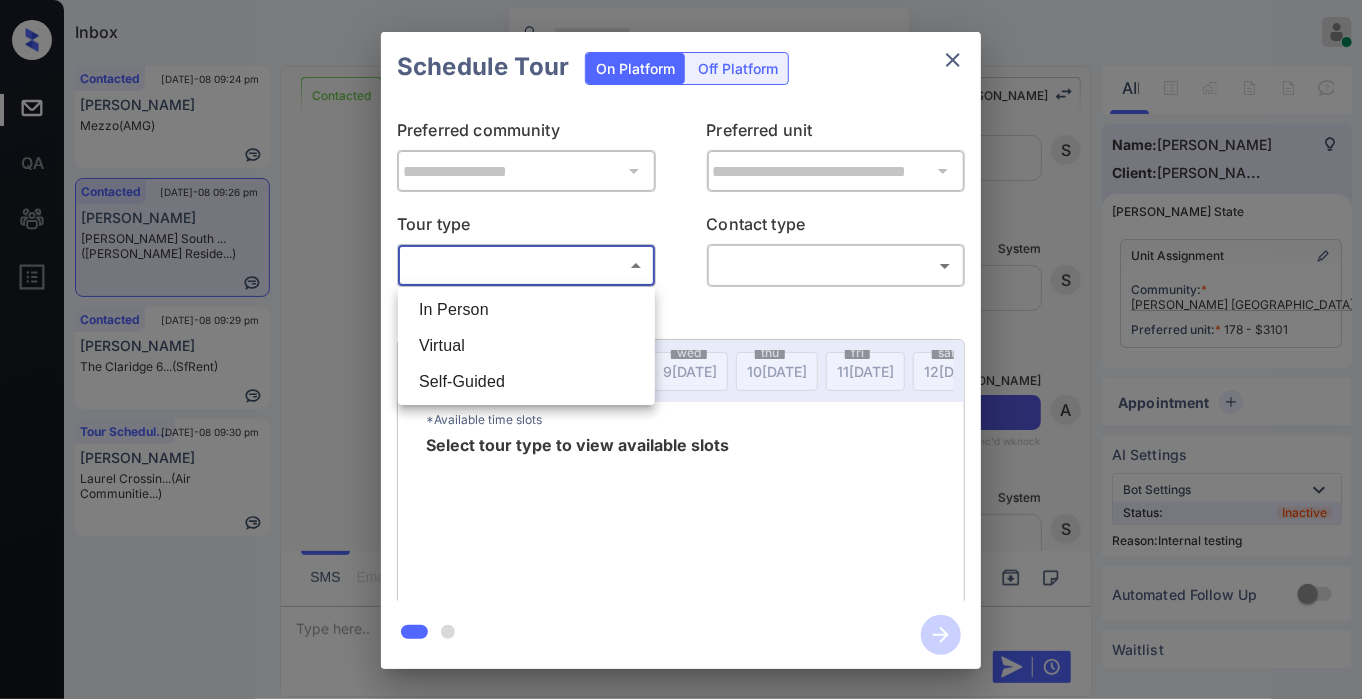 drag, startPoint x: 552, startPoint y: 343, endPoint x: 546, endPoint y: 327, distance: 17.088007 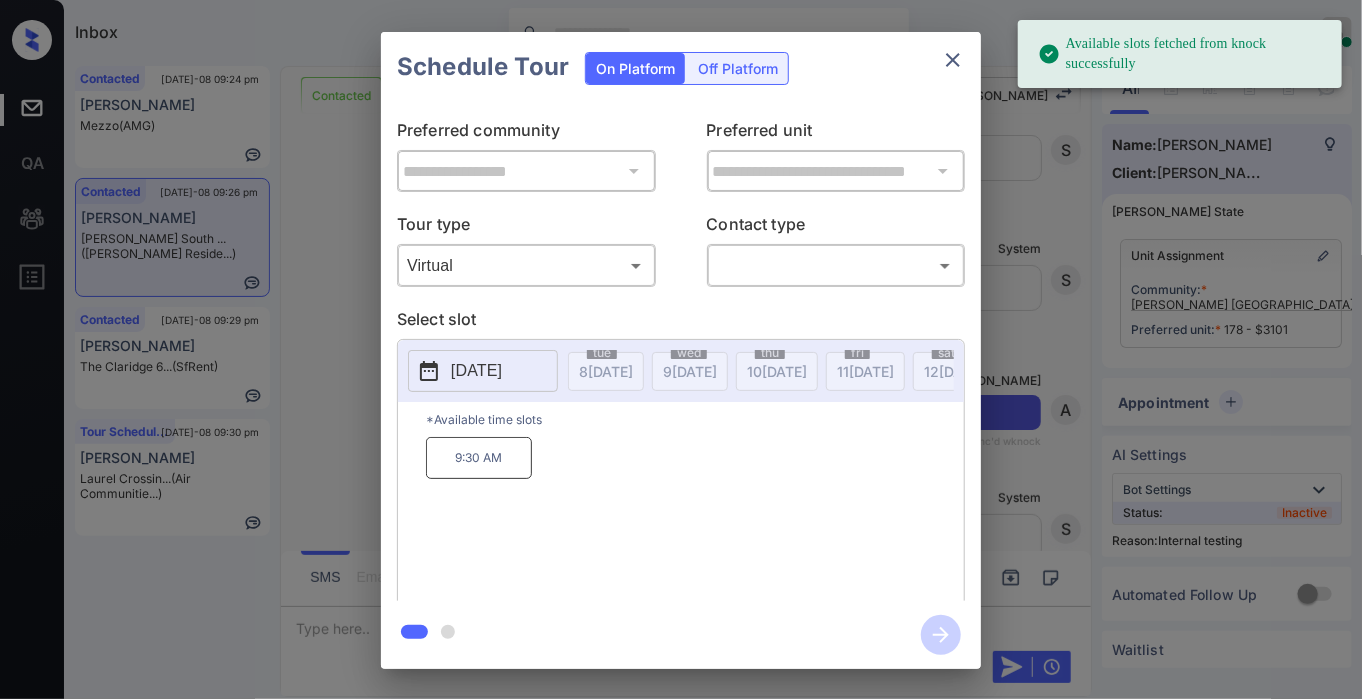 click on "2025-07-22 tue 8 JUL wed 9 JUL thu 10 JUL fri 11 JUL sat 12 JUL sun 13 JUL mon 14 JUL tue 15 JUL wed 16 JUL thu 17 JUL fri 18 JUL sat 19 JUL sun 20 JUL mon 21 JUL tue 22 JUL wed 23 JUL thu 24 JUL fri 25 JUL sat 26 JUL sun 27 JUL mon 28 JUL tue 29 JUL wed 30 JUL thu 31 JUL fri 1 AUG sat 2 AUG sun 3 AUG mon 4 AUG tue 5 AUG wed 6 AUG thu 7 AUG fri 8 AUG sat 9 AUG sun 10 AUG mon 11 AUG tue 12 AUG wed 13 AUG thu 14 AUG fri 15 AUG sat 16 AUG sun 17 AUG mon 18 AUG tue 19 AUG wed 20 AUG thu 21 AUG fri 22 AUG sat 23 AUG sun 24 AUG mon 25 AUG tue 26 AUG wed 27 AUG thu 28 AUG fri 29 AUG sat 30 AUG sun 31 AUG mon 1 SEP tue 2 SEP wed 3 SEP thu 4 SEP fri 5 SEP" at bounding box center [681, 371] 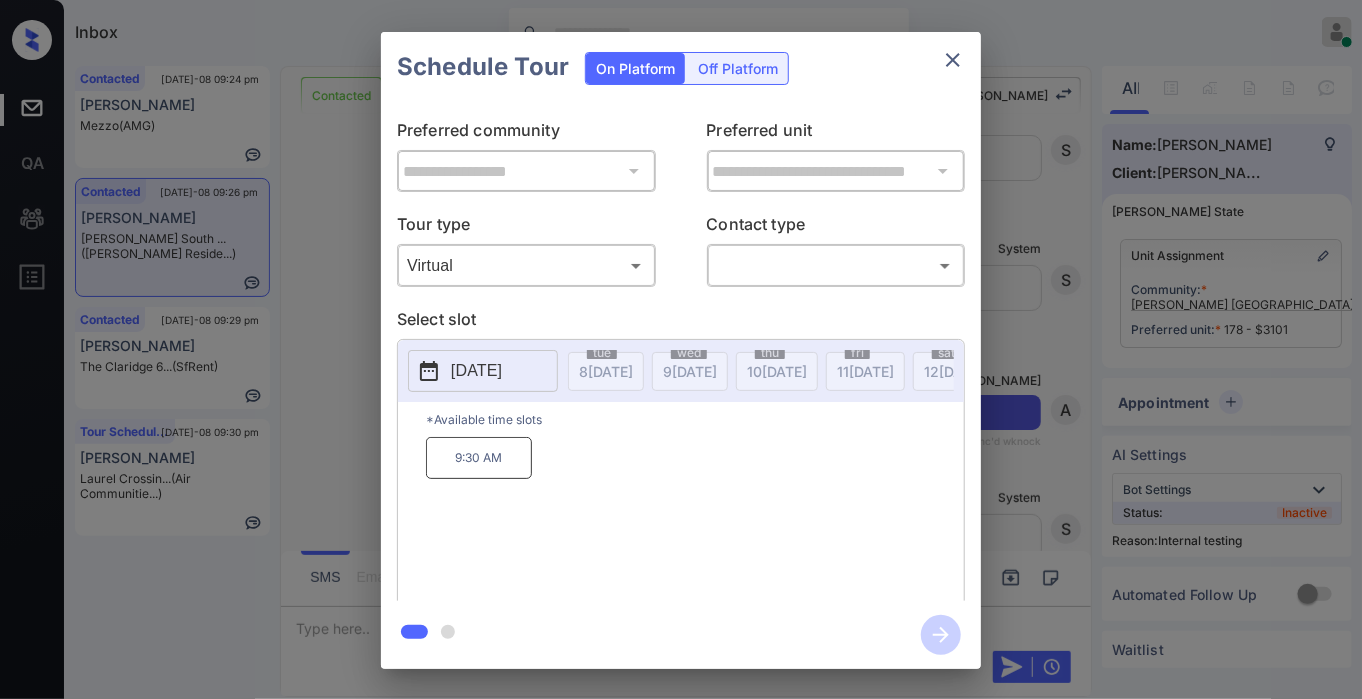 click on "2025-07-22" at bounding box center (476, 371) 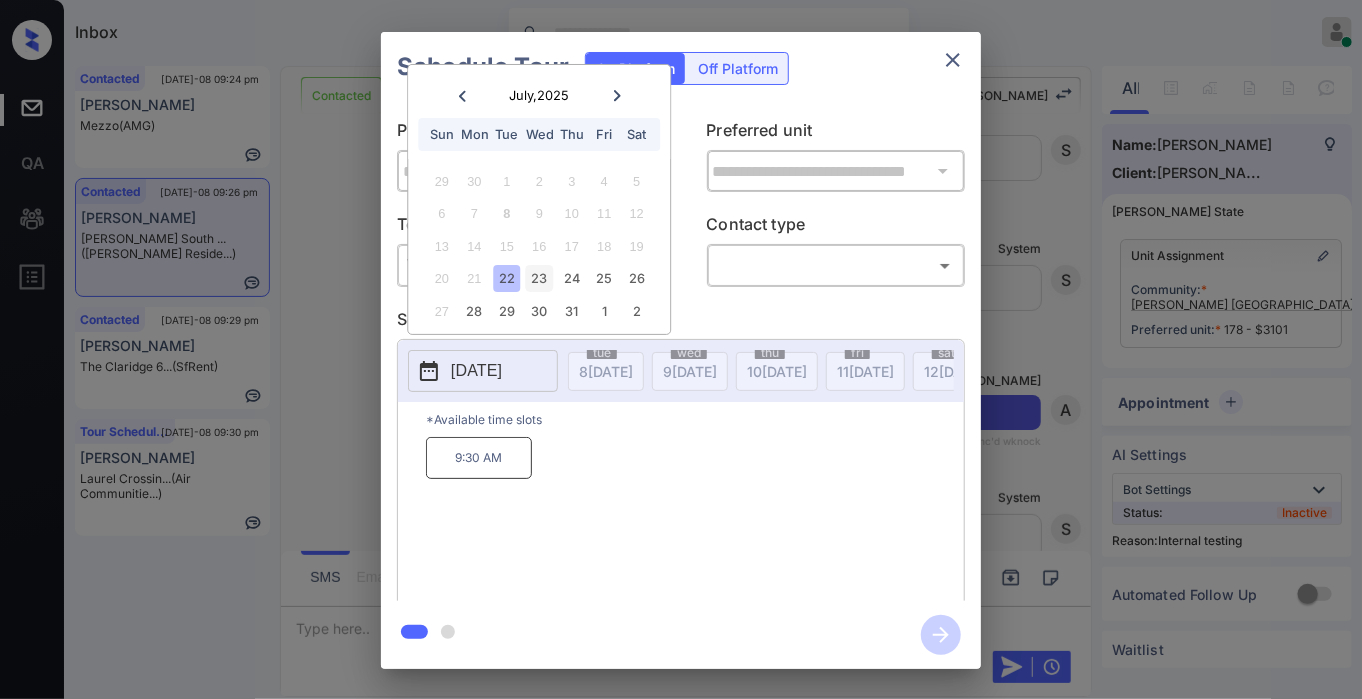 click on "23" at bounding box center [539, 278] 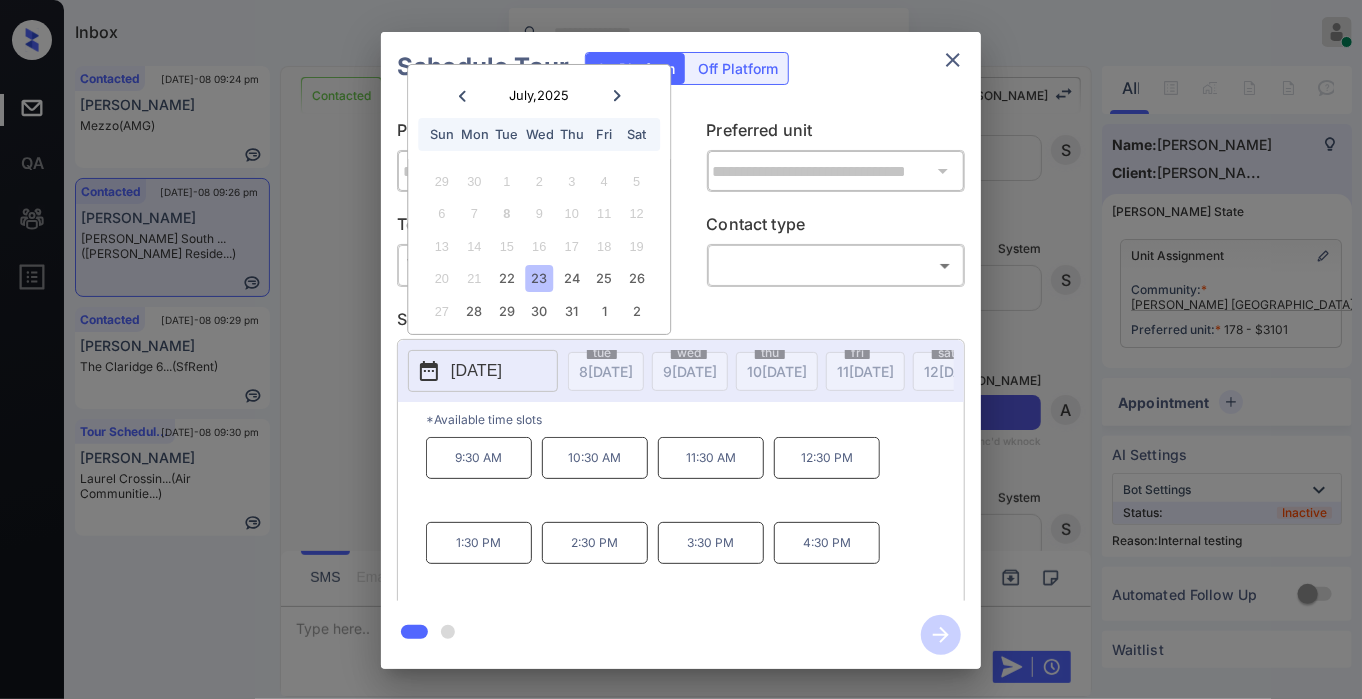 click on "**********" at bounding box center (681, 350) 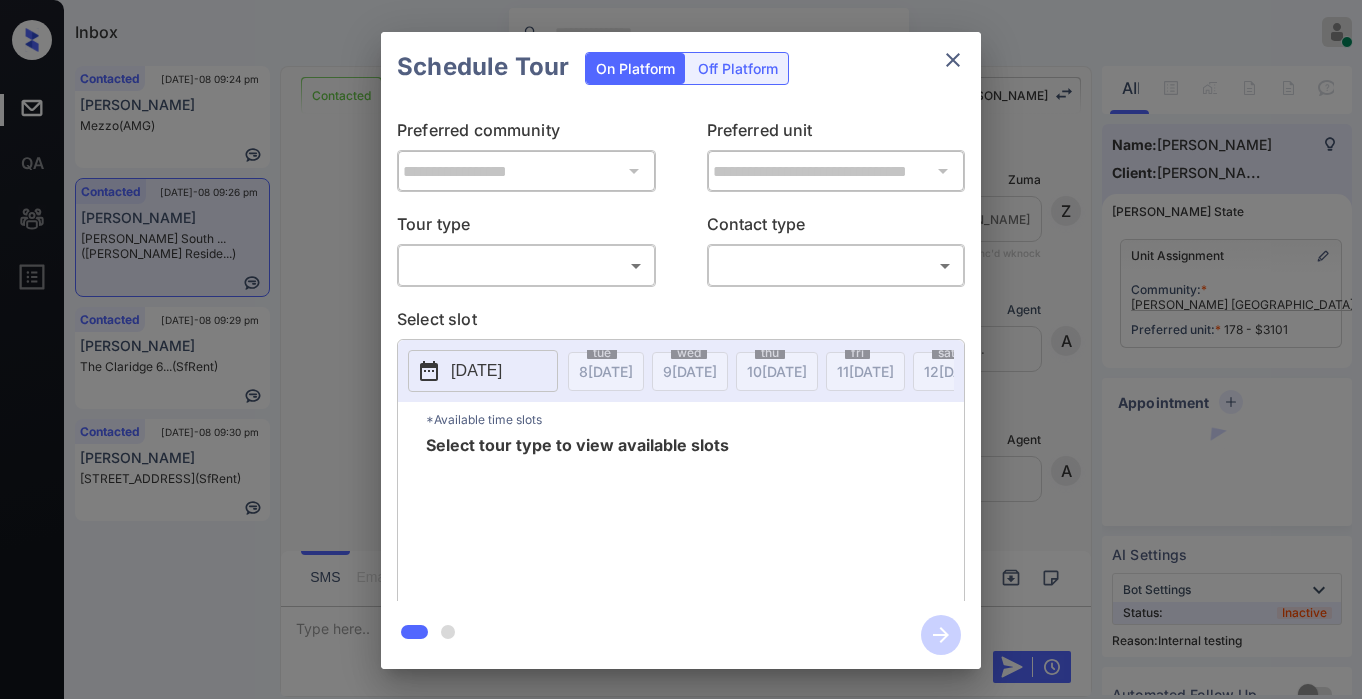 scroll, scrollTop: 0, scrollLeft: 0, axis: both 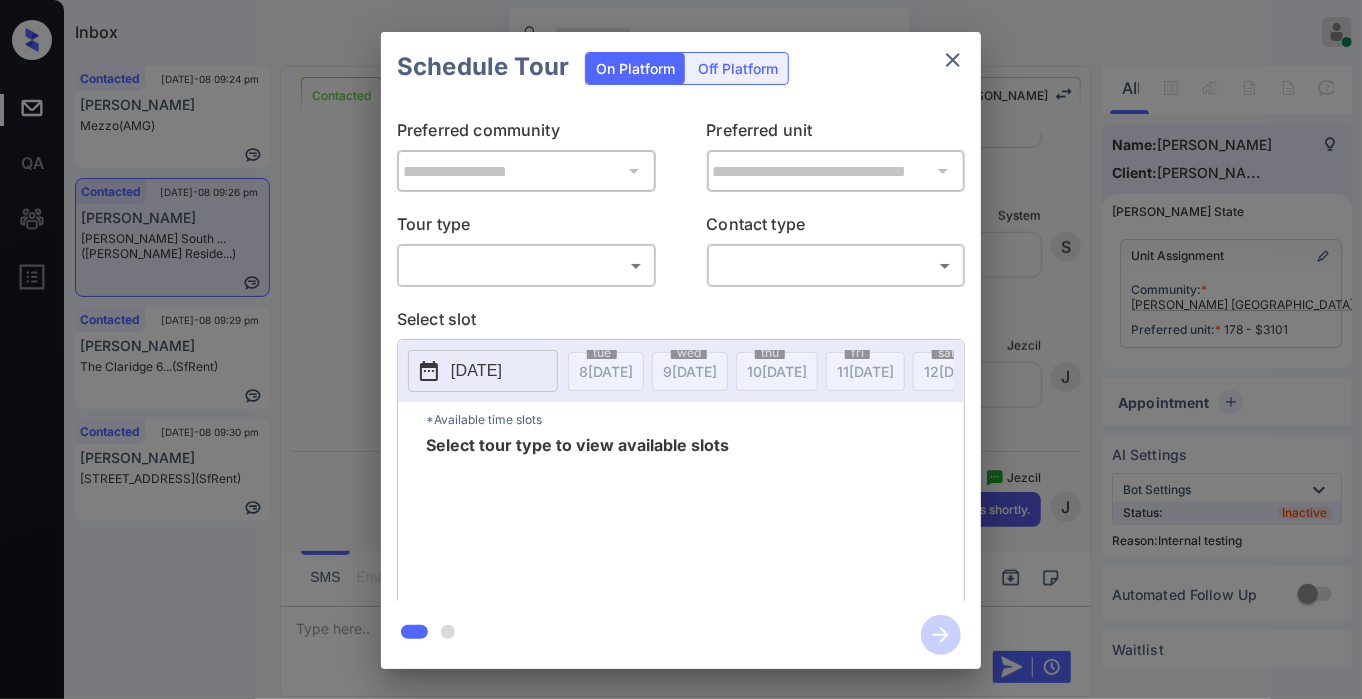 click on "Off Platform" at bounding box center [738, 68] 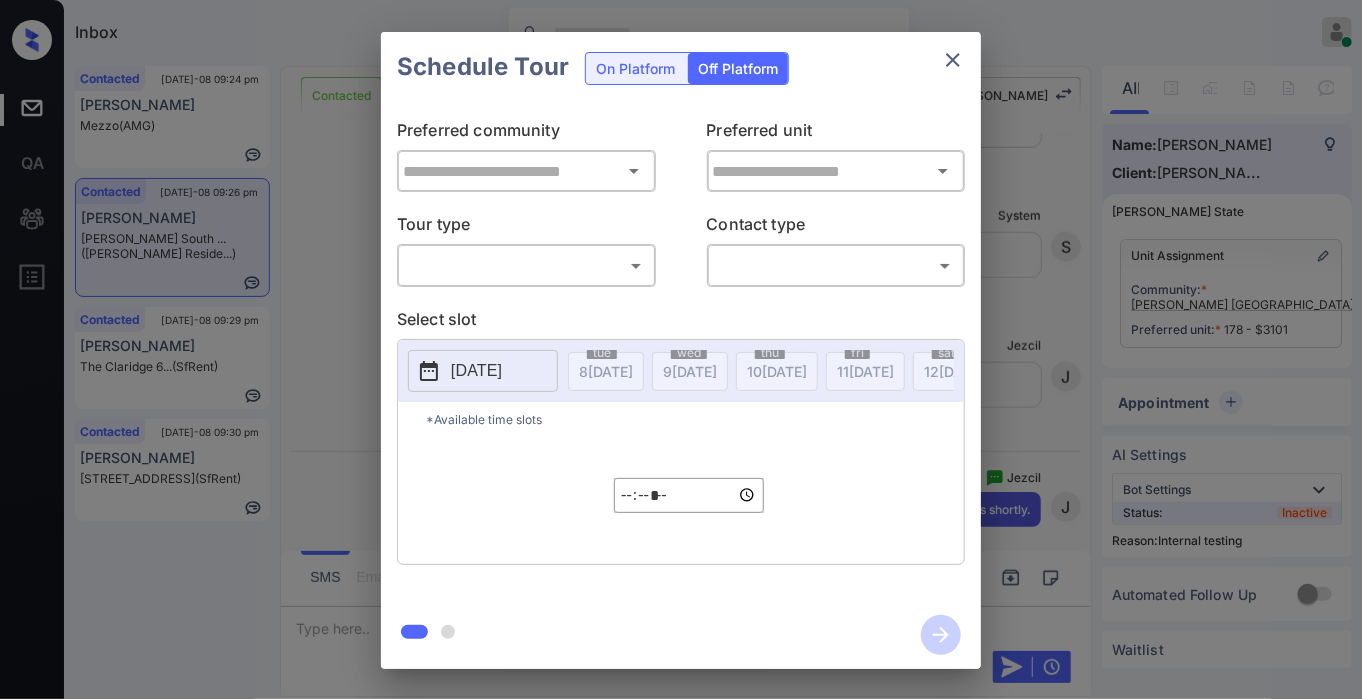 type on "**********" 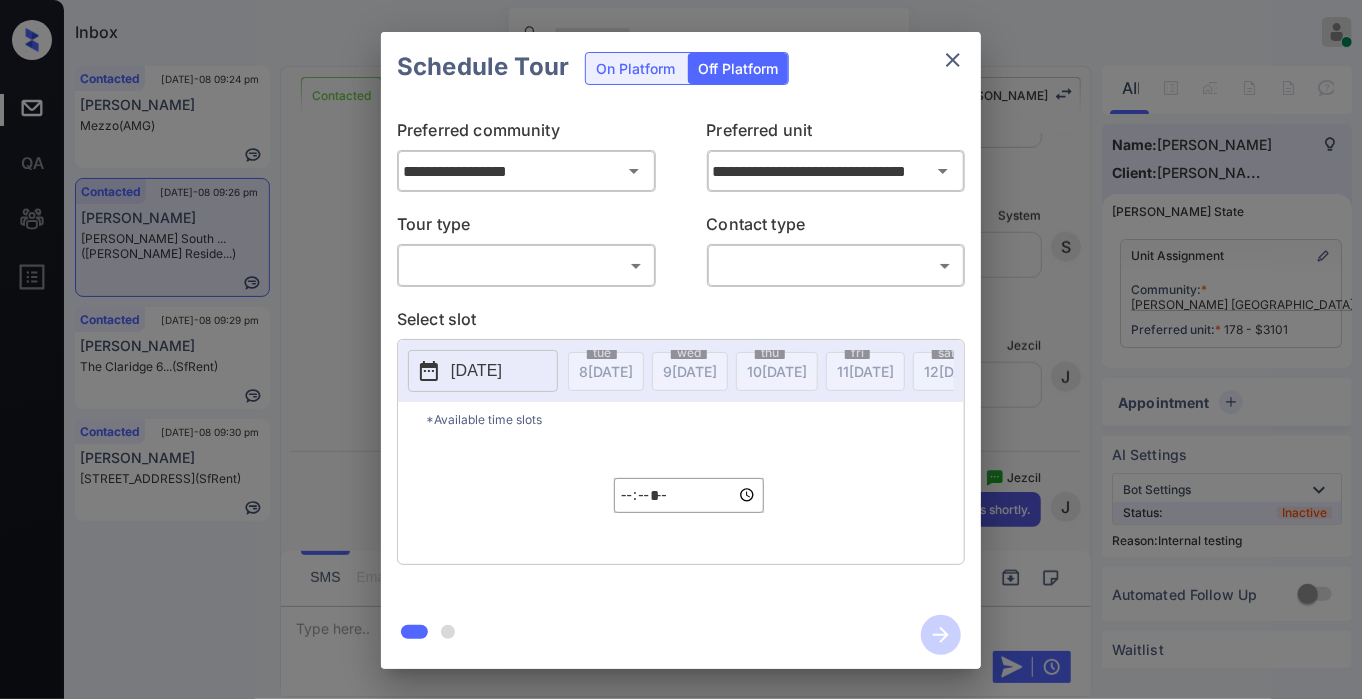 click on "Inbox Jezcil  Usanastre Online Set yourself   offline Set yourself   on break Profile Switch to  dark  mode Sign out Contacted Jul-08 09:24 pm   Giselle Taylor Mezzo  (AMG) Contacted Jul-08 09:26 pm   Michael Lee Griffis South ...  (Griffis Reside...) Contacted Jul-08 09:29 pm   Nevaeh Morales The Claridge 6...  (SfRent) Contacted Jul-08 09:30 pm   michelle diaz 360 Hyde St, S...  (SfRent) Contacted Lost Lead Sentiment: Angry Upon sliding the acknowledgement:  Lead will move to lost stage. * ​ SMS and call option will be set to opt out. AFM will be turned off for the lead. Kelsey New Message Zuma Lead transferred to leasing agent: kelsey Jul 08, 2025 08:20 pm  Sync'd w  knock Z New Message Agent Lead created via webhook in Inbound stage. Jul 08, 2025 08:20 pm A New Message Agent AFM Request sent to Kelsey. Jul 08, 2025 08:20 pm A New Message Agent Notes Note: Structured Note:
Move In Date: 2025-08-11
Jul 08, 2025 08:20 pm A New Message Kelsey Jul 08, 2025 08:20 pm   | TemplateAFMSms  Sync'd w  knock K K" at bounding box center (681, 349) 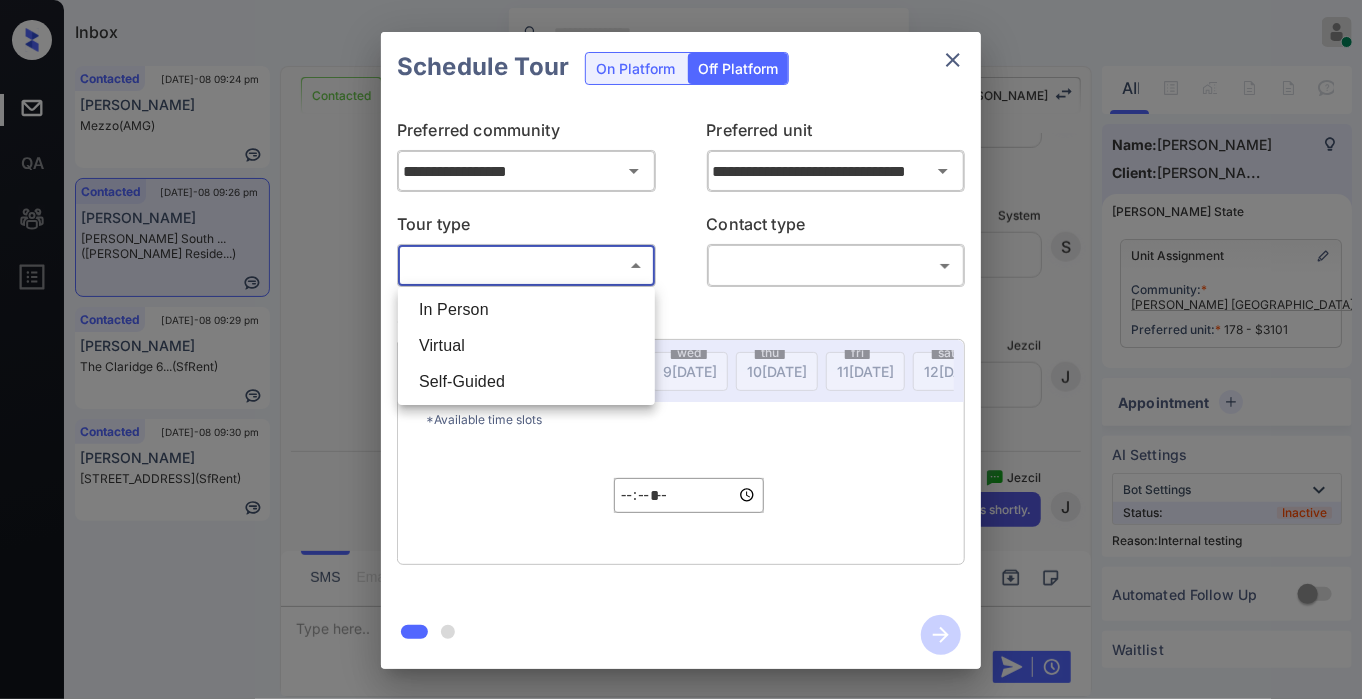 click on "Virtual" at bounding box center (526, 346) 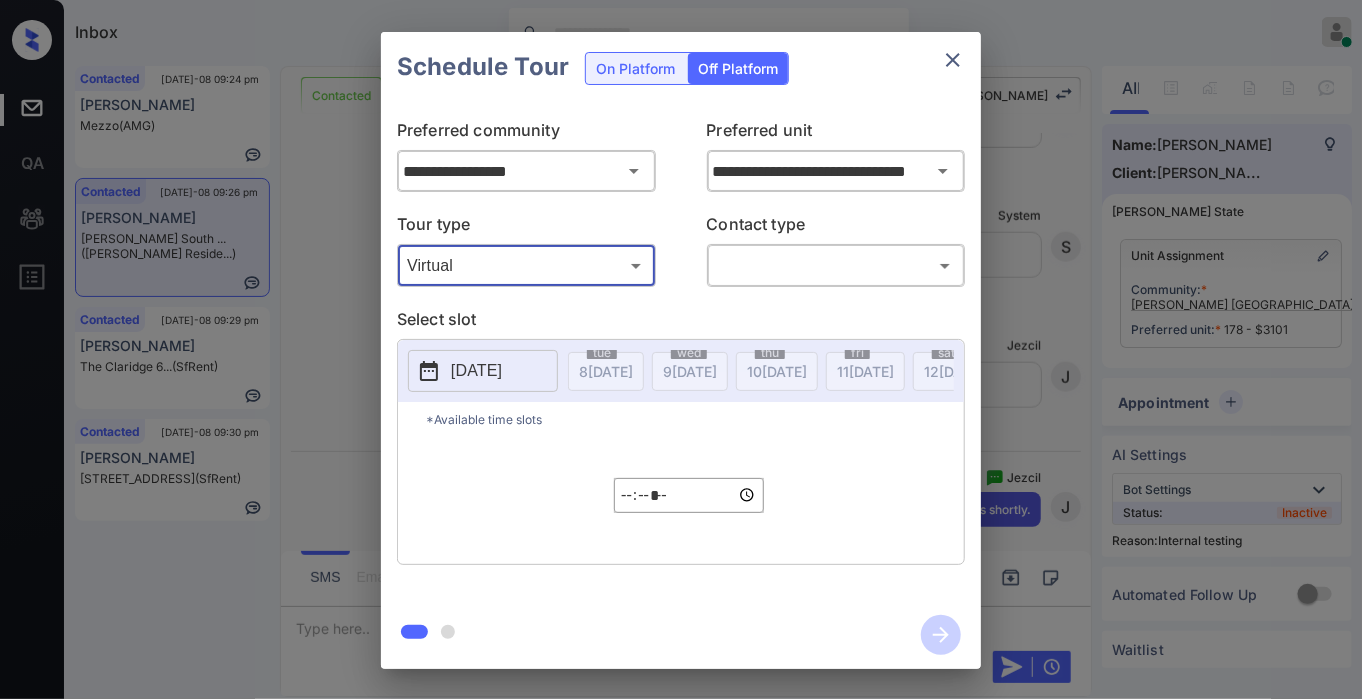 click on "Inbox Jezcil  Usanastre Online Set yourself   offline Set yourself   on break Profile Switch to  dark  mode Sign out Contacted Jul-08 09:24 pm   Giselle Taylor Mezzo  (AMG) Contacted Jul-08 09:26 pm   Michael Lee Griffis South ...  (Griffis Reside...) Contacted Jul-08 09:29 pm   Nevaeh Morales The Claridge 6...  (SfRent) Contacted Jul-08 09:30 pm   michelle diaz 360 Hyde St, S...  (SfRent) Contacted Lost Lead Sentiment: Angry Upon sliding the acknowledgement:  Lead will move to lost stage. * ​ SMS and call option will be set to opt out. AFM will be turned off for the lead. Kelsey New Message Zuma Lead transferred to leasing agent: kelsey Jul 08, 2025 08:20 pm  Sync'd w  knock Z New Message Agent Lead created via webhook in Inbound stage. Jul 08, 2025 08:20 pm A New Message Agent AFM Request sent to Kelsey. Jul 08, 2025 08:20 pm A New Message Agent Notes Note: Structured Note:
Move In Date: 2025-08-11
Jul 08, 2025 08:20 pm A New Message Kelsey Jul 08, 2025 08:20 pm   | TemplateAFMSms  Sync'd w  knock K K" at bounding box center [681, 349] 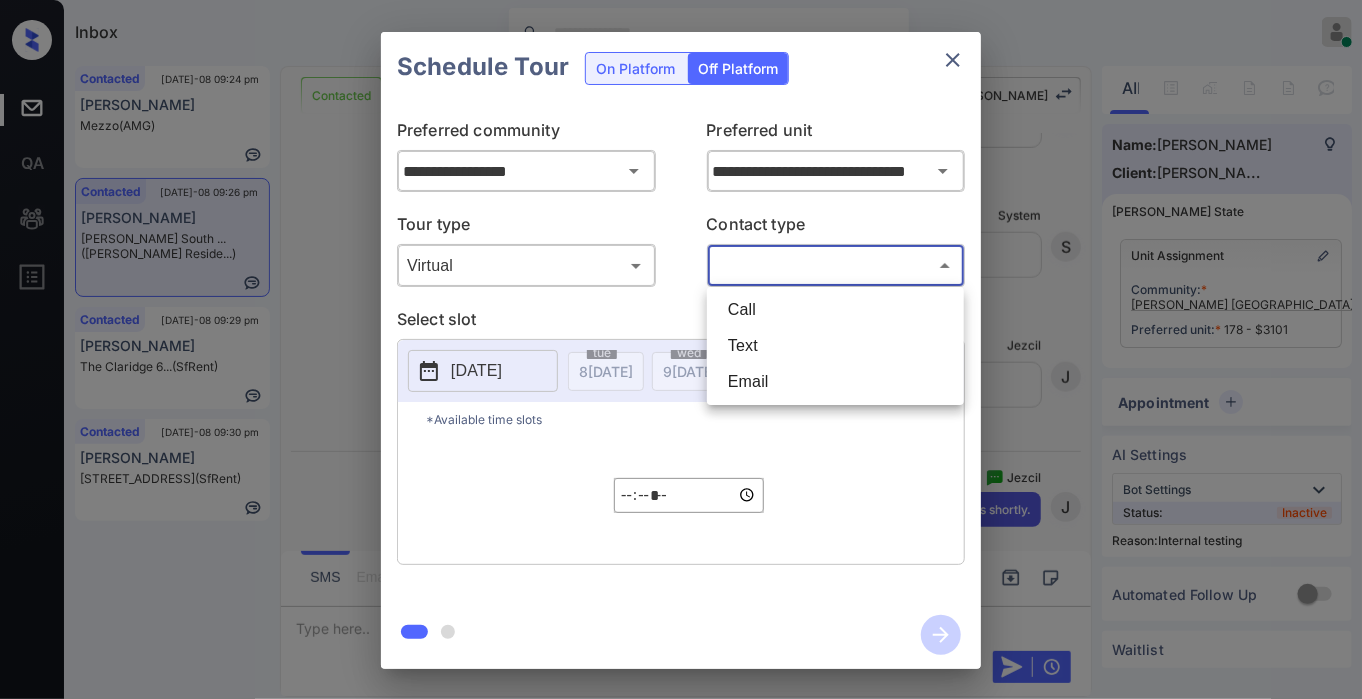 click on "Text" at bounding box center (835, 346) 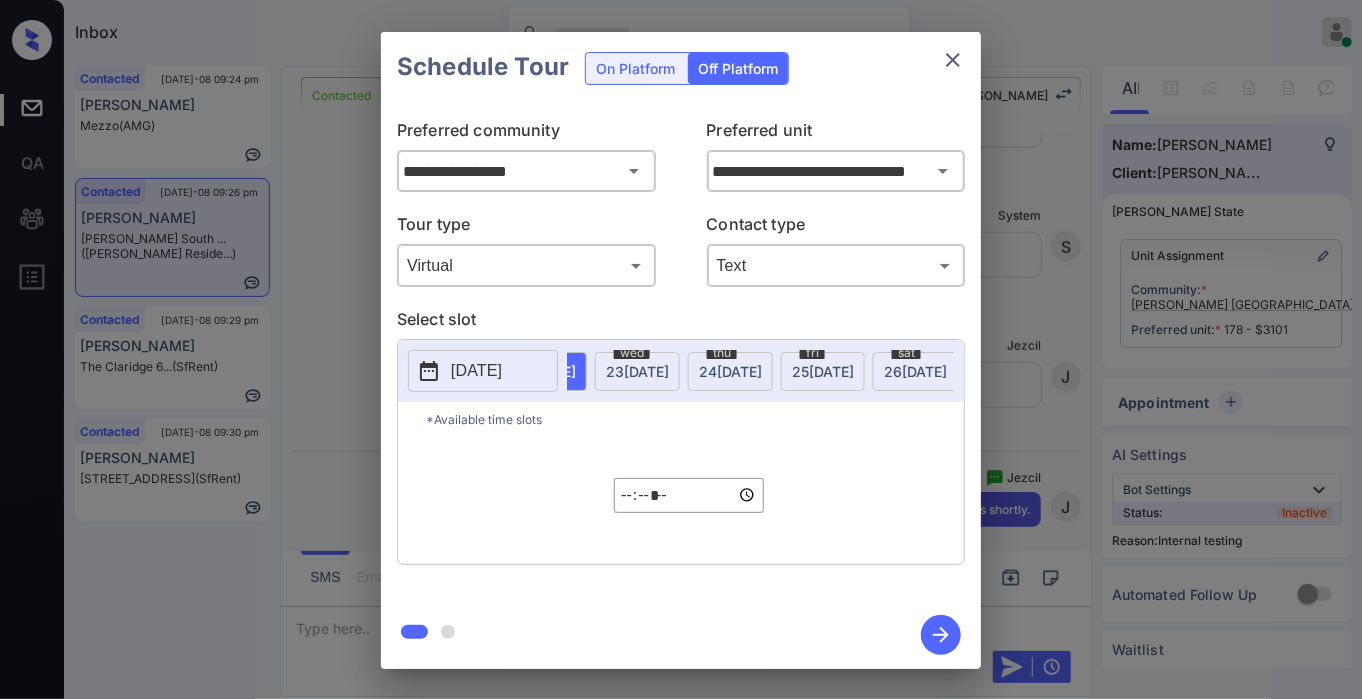 scroll, scrollTop: 0, scrollLeft: 1242, axis: horizontal 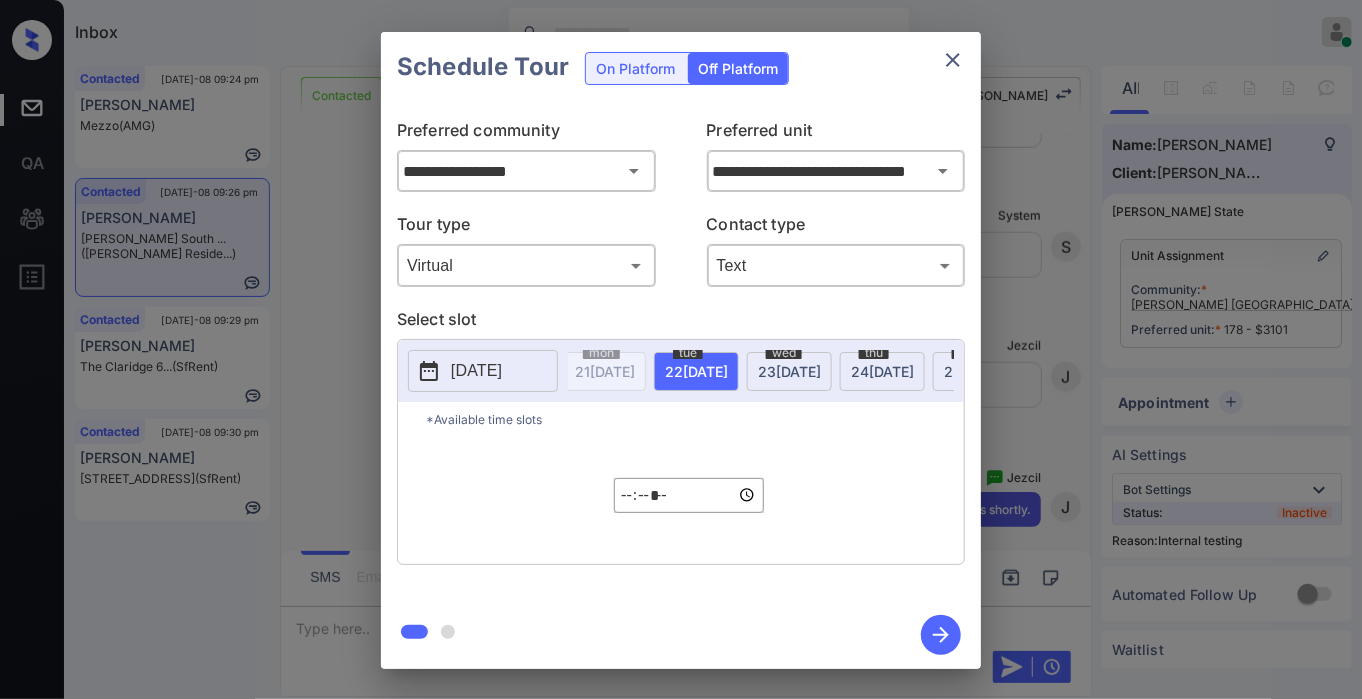 click on "wed 23 JUL" at bounding box center (789, 371) 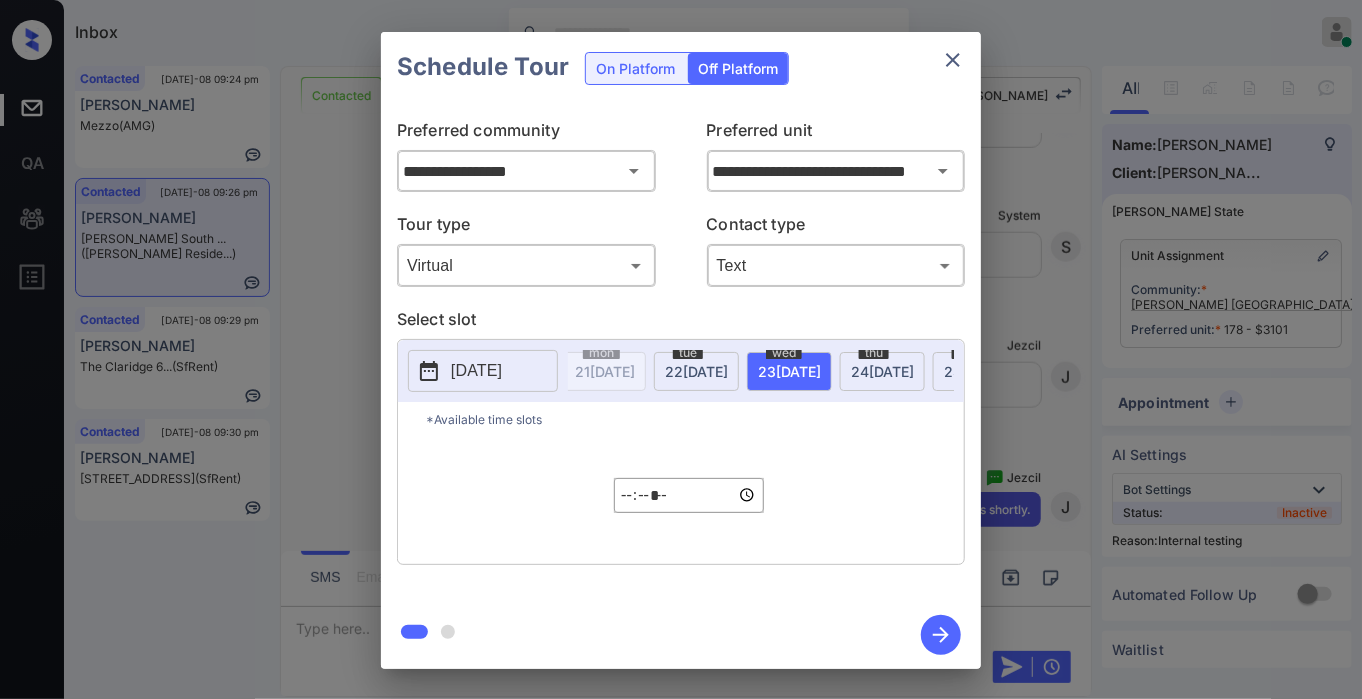 click on "On Platform" at bounding box center [635, 68] 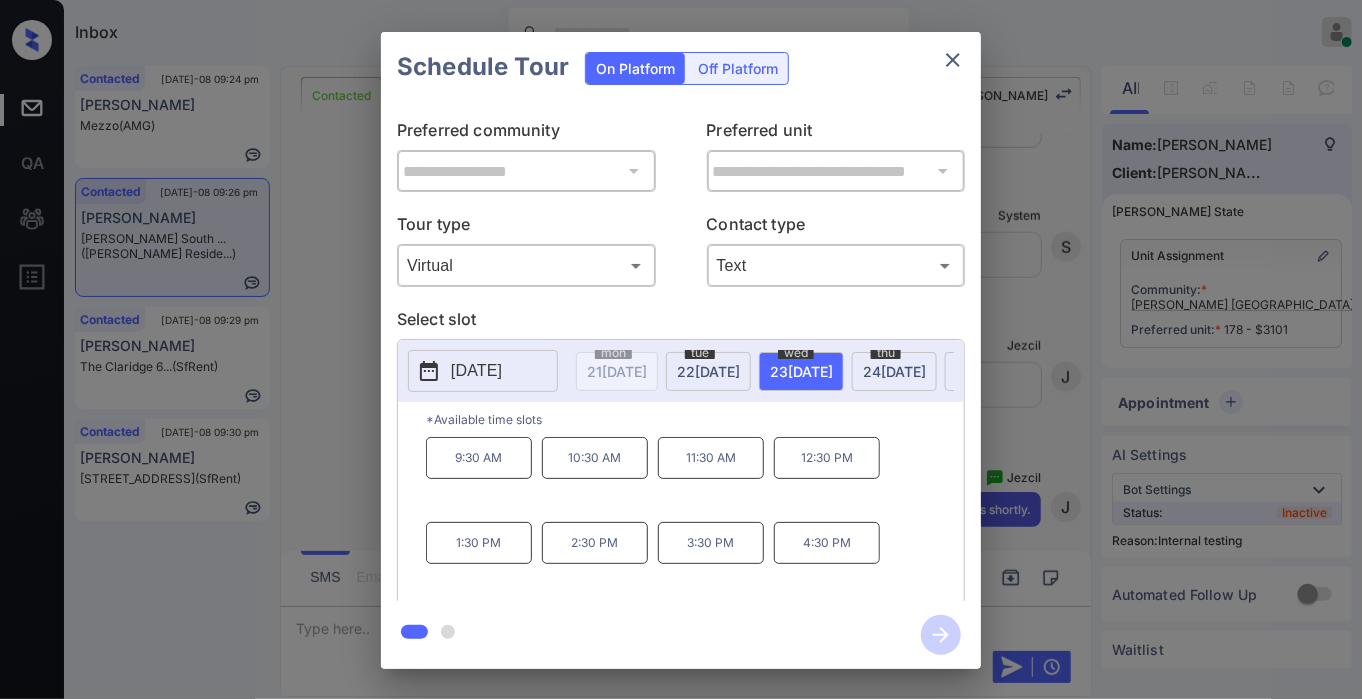 scroll, scrollTop: 0, scrollLeft: 1078, axis: horizontal 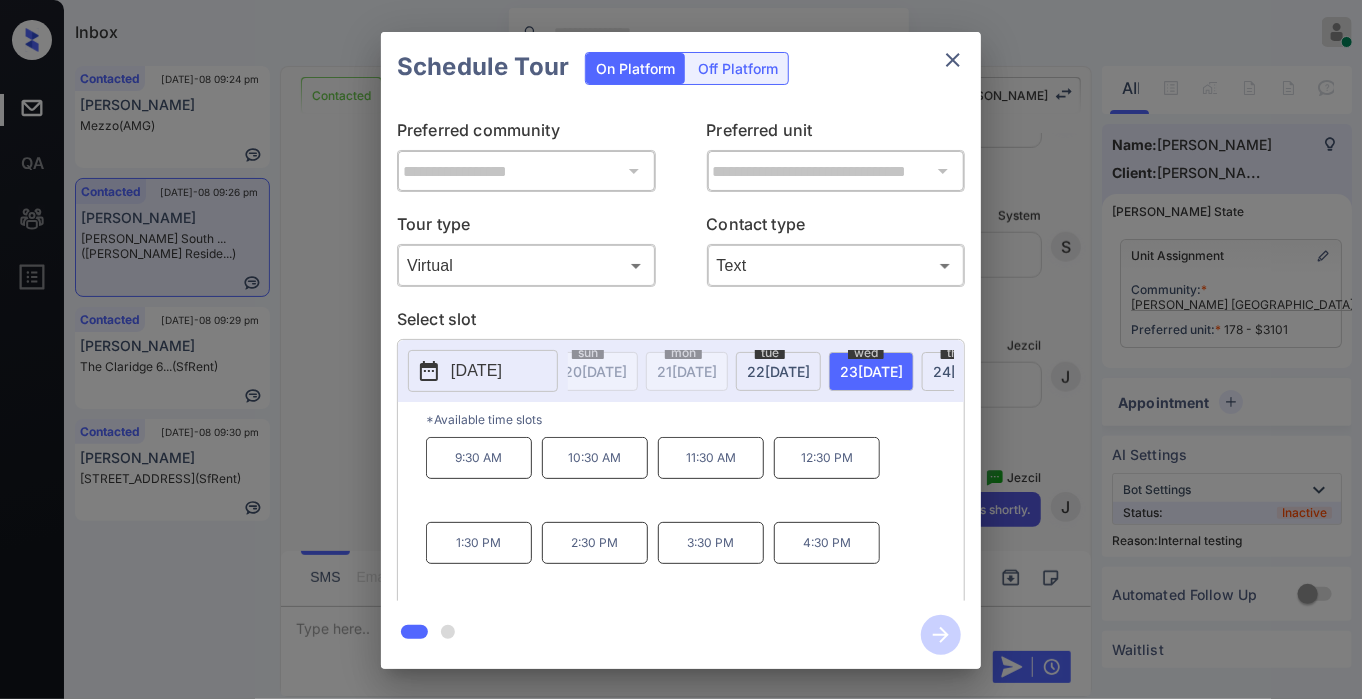 click on "10:30 AM" at bounding box center [595, 458] 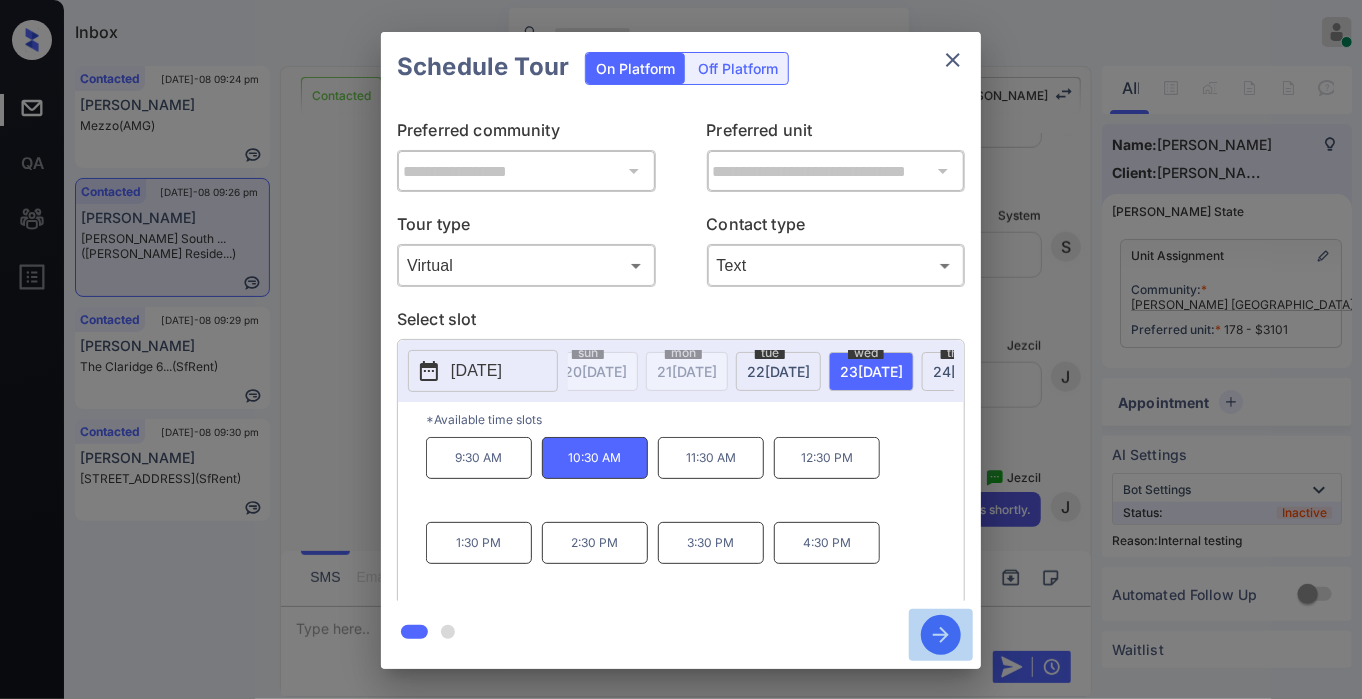 click 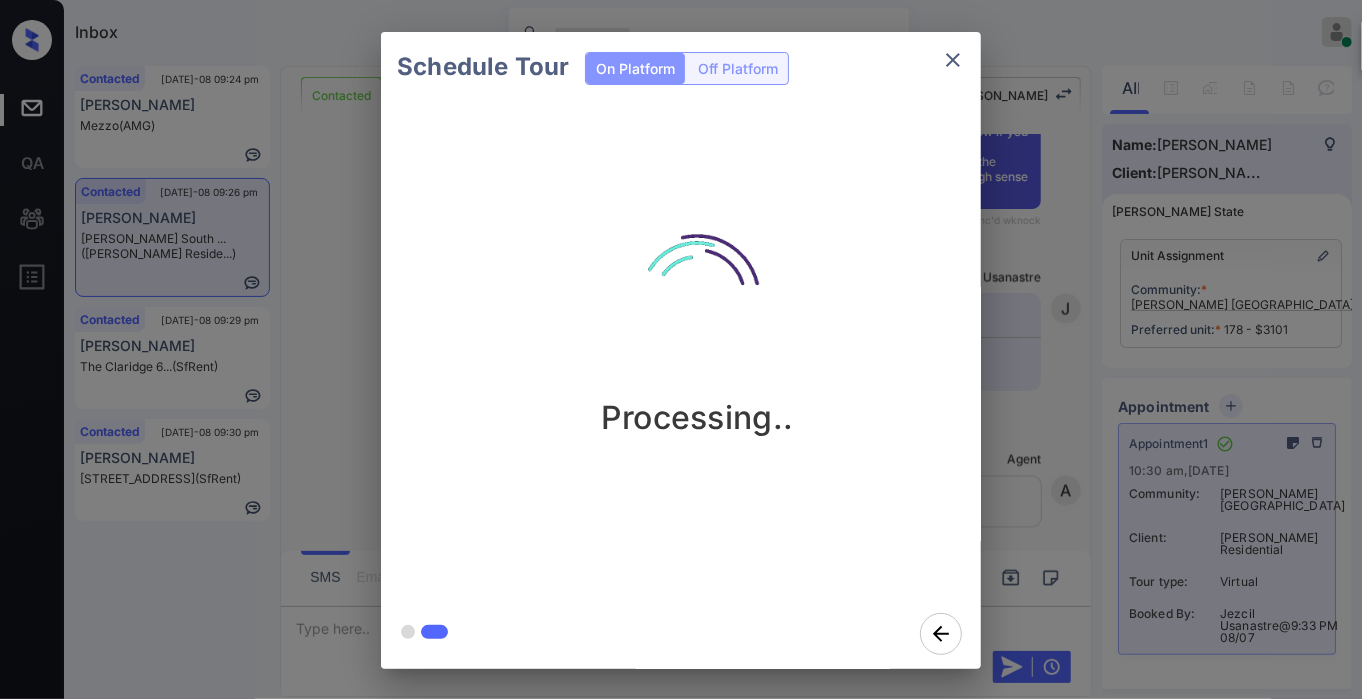 scroll, scrollTop: 5272, scrollLeft: 0, axis: vertical 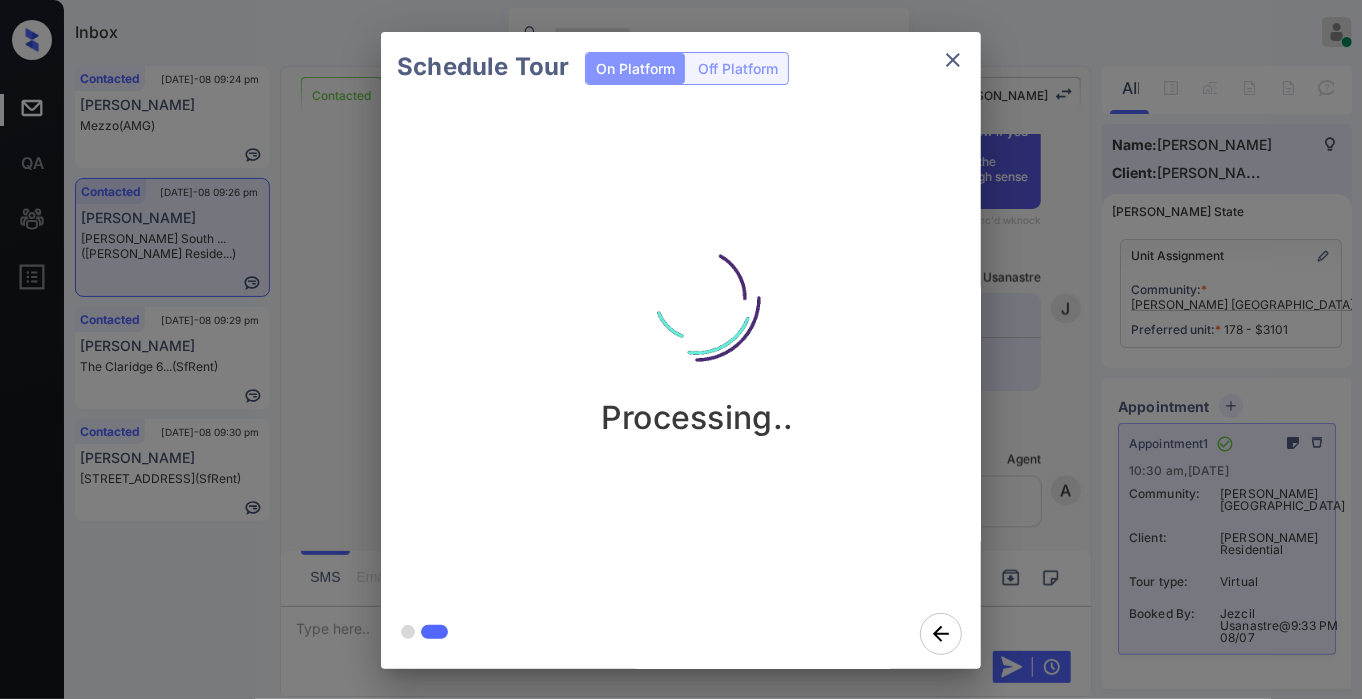 click on "Schedule Tour On Platform Off Platform Processing.." at bounding box center [681, 350] 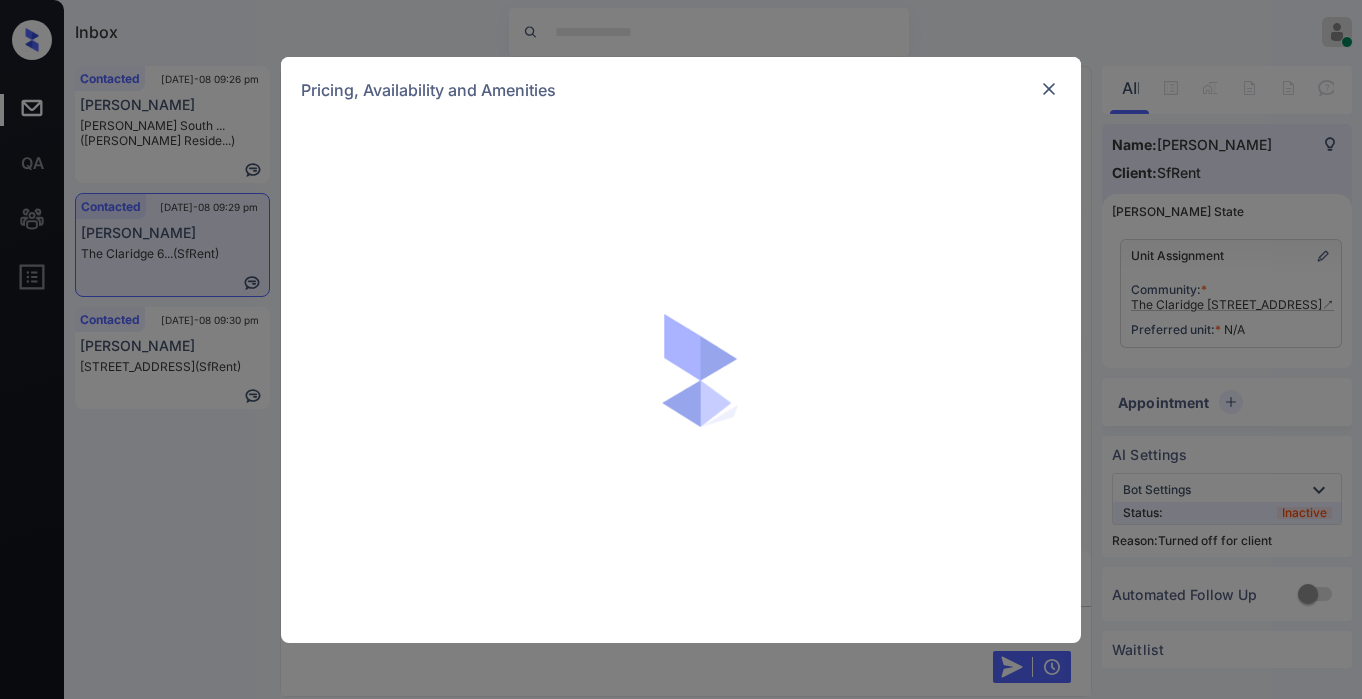 scroll, scrollTop: 0, scrollLeft: 0, axis: both 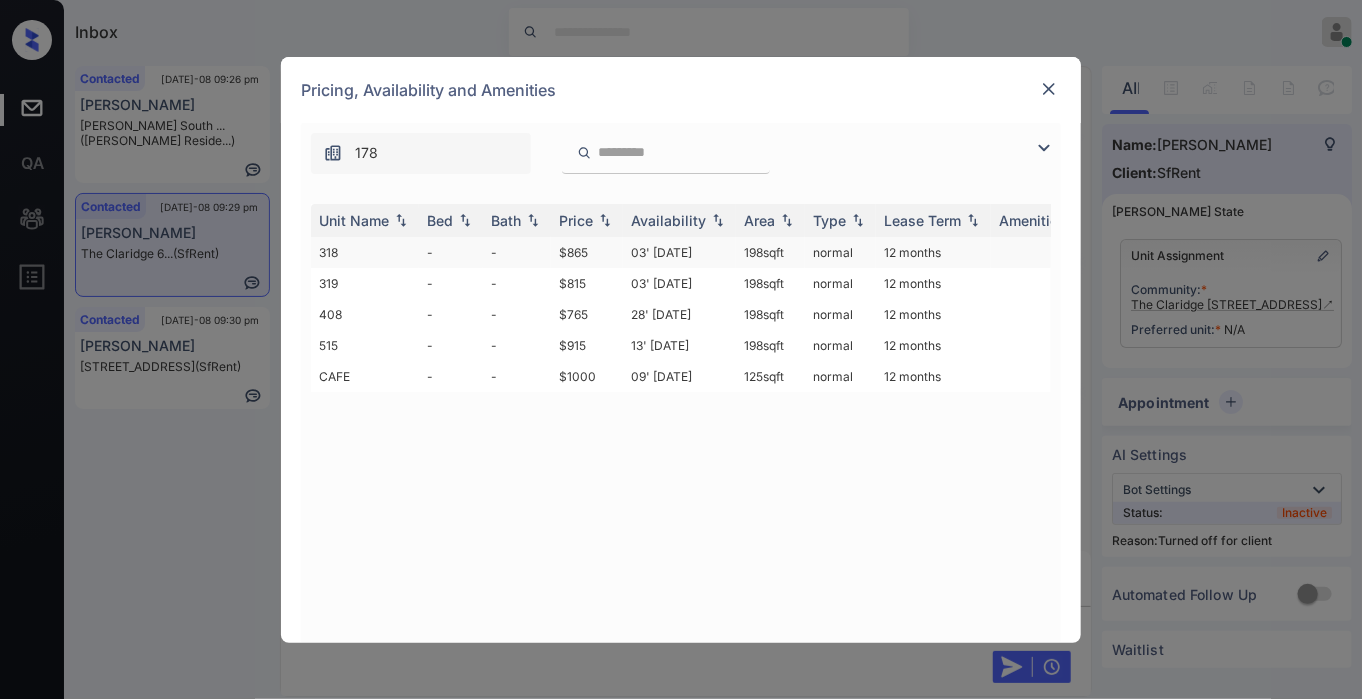 click on "03' Jan 19" at bounding box center (679, 252) 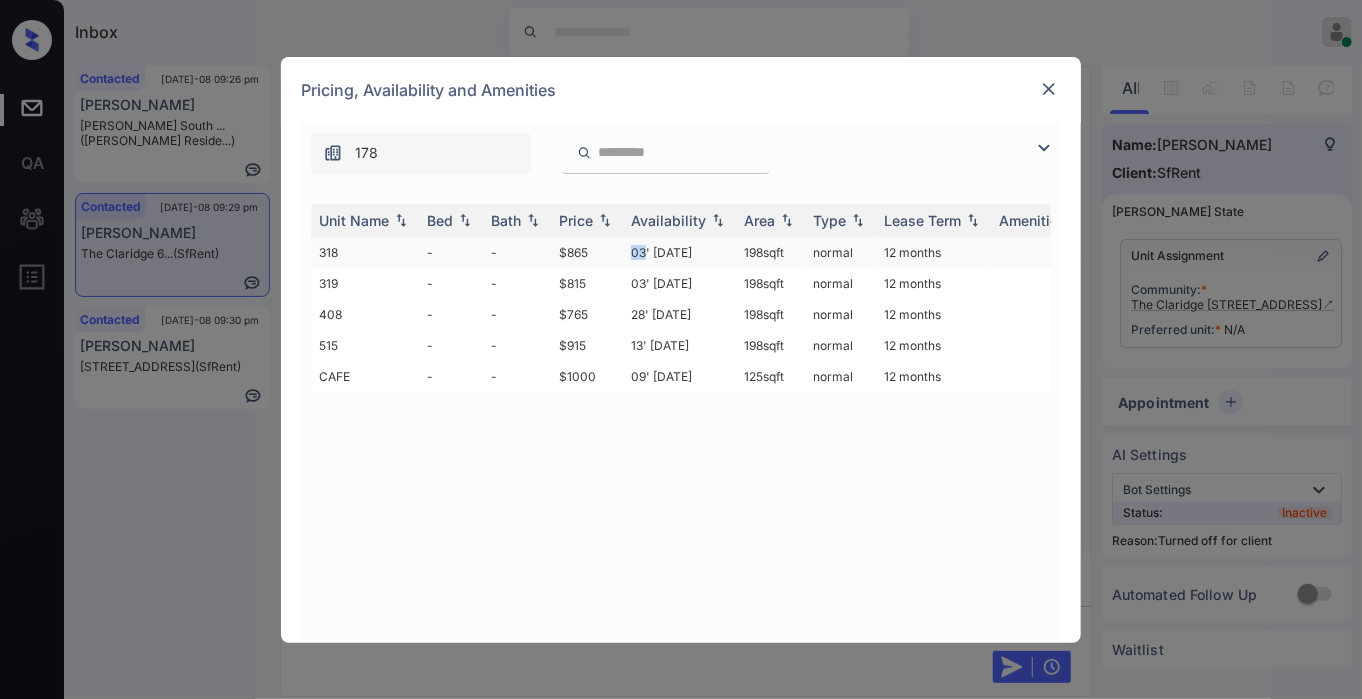 click on "03' Jan 19" at bounding box center (679, 252) 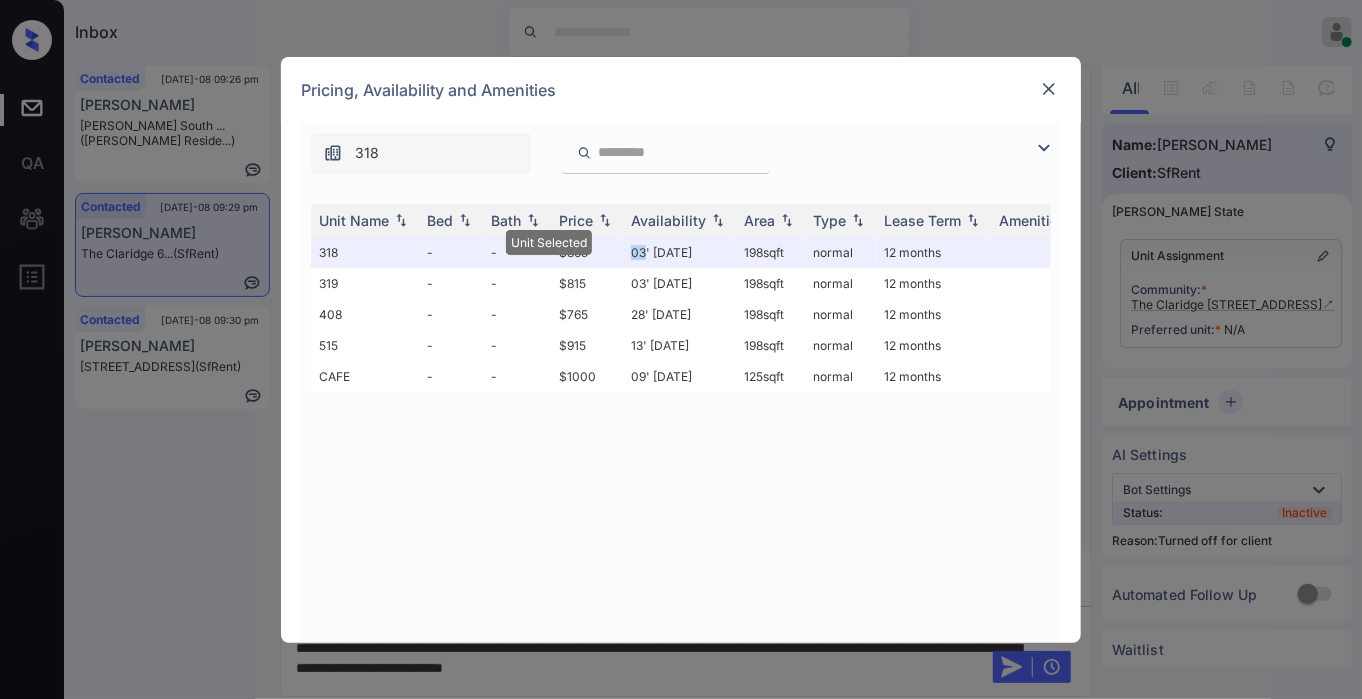 click at bounding box center [1049, 89] 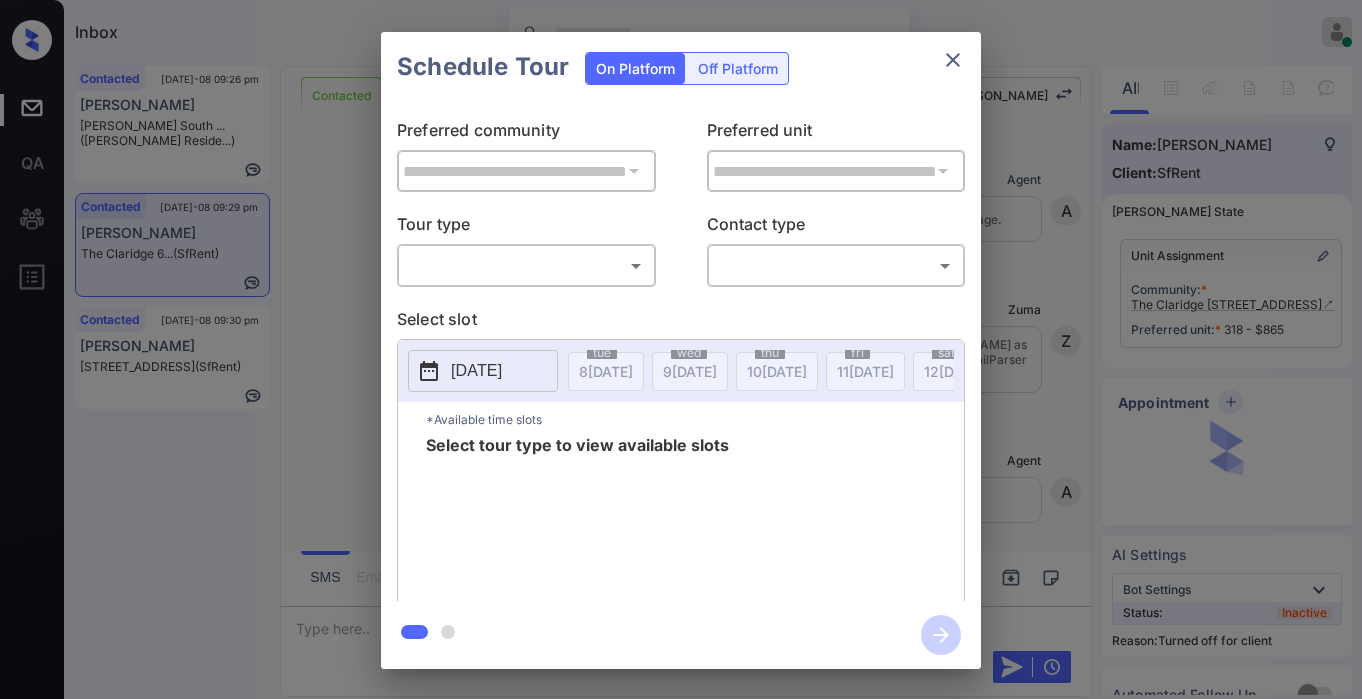 scroll, scrollTop: 0, scrollLeft: 0, axis: both 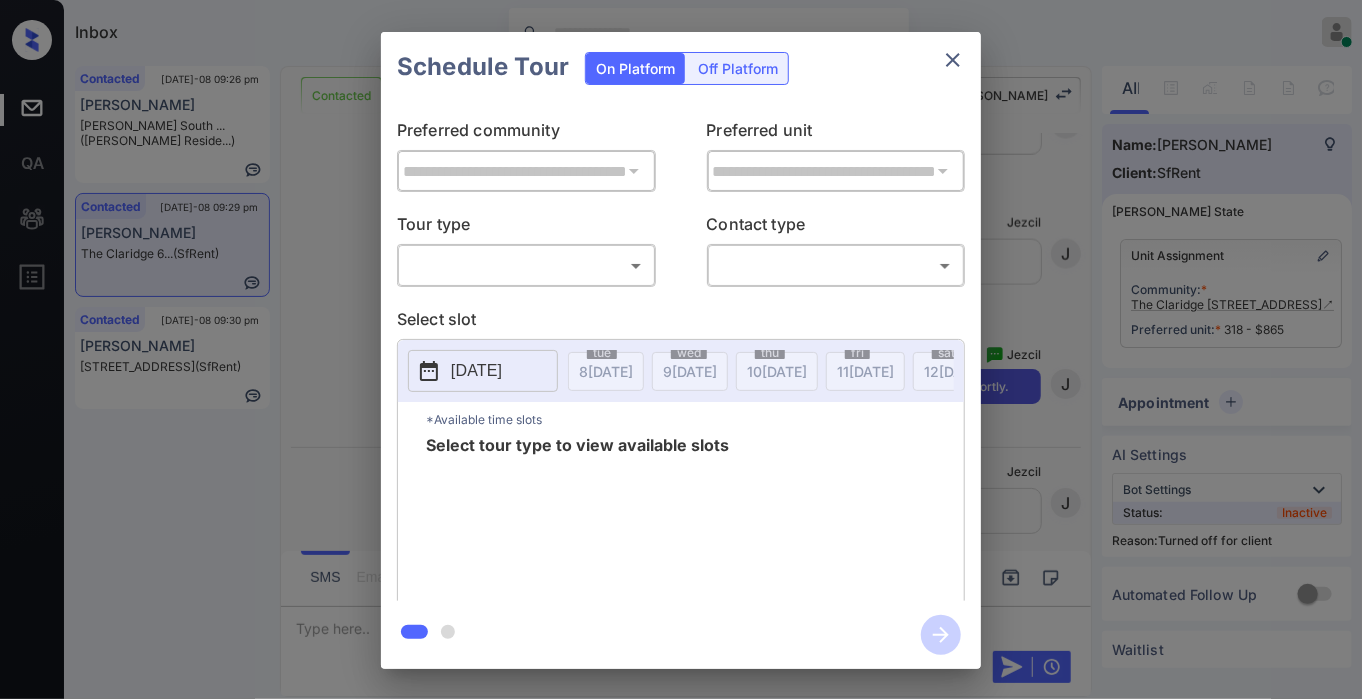 click on "Off Platform" at bounding box center [738, 68] 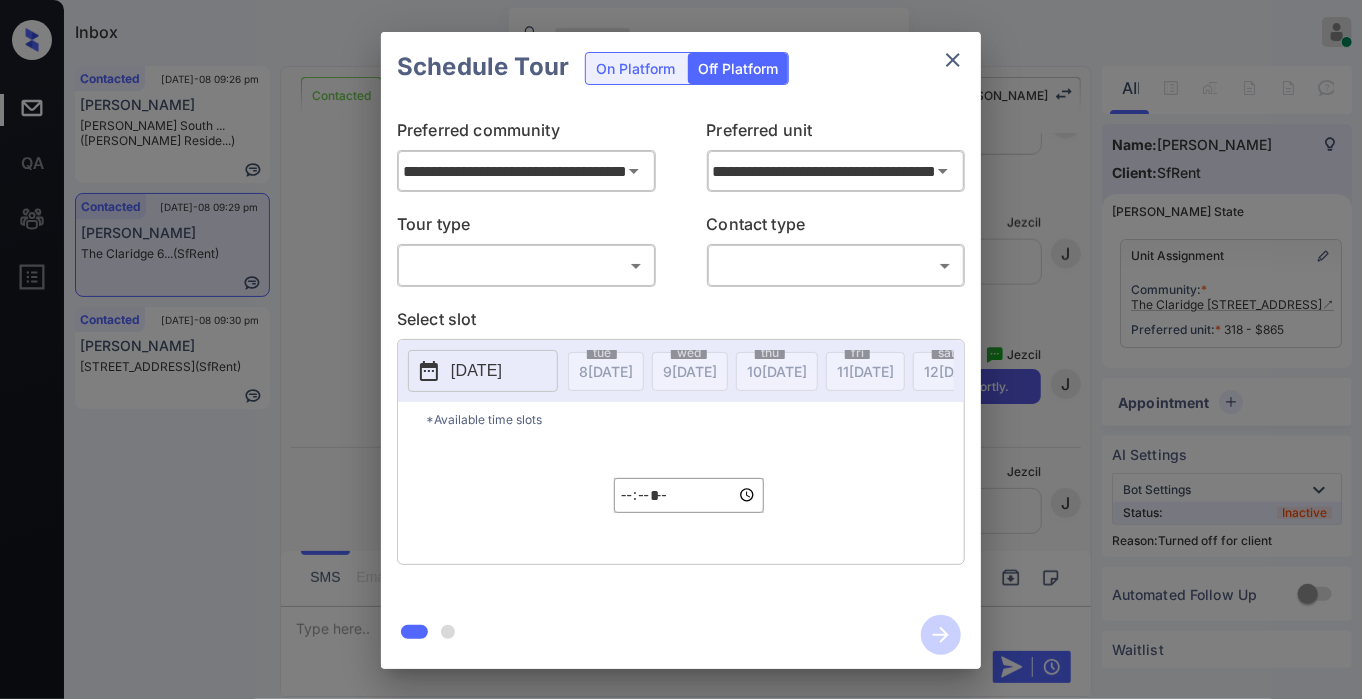 click on "Inbox Jezcil  Usanastre Online Set yourself   offline Set yourself   on break Profile Switch to  dark  mode Sign out Contacted Jul-08 09:26 pm   Michael Lee Griffis South ...  (Griffis Reside...) Contacted Jul-08 09:29 pm   Nevaeh Morales The Claridge 6...  (SfRent) Contacted Jul-08 09:30 pm   michelle diaz 360 Hyde St, S...  (SfRent) Contacted Lost Lead Sentiment: Angry Upon sliding the acknowledgement:  Lead will move to lost stage. * ​ SMS and call option will be set to opt out. AFM will be turned off for the lead. Kelsey New Message Agent Lead created via emailParser in Inbound stage. Jul 08, 2025 11:32 am A New Message Zuma Lead transfer skipped to agent: Kelsey as pms leadId does not exists for leadType emailParser with stage Inbound Jul 08, 2025 11:32 am Z New Message Agent AFM Request sent to Kelsey. Jul 08, 2025 11:32 am A New Message Agent Notes Note: Structured Note:
Move In Date: 2025-07-08
ILS Note:
Hey! I'm interested in renting 634 15th St and would like to learn more. Jul 08, 2025 11:32 am" at bounding box center (681, 349) 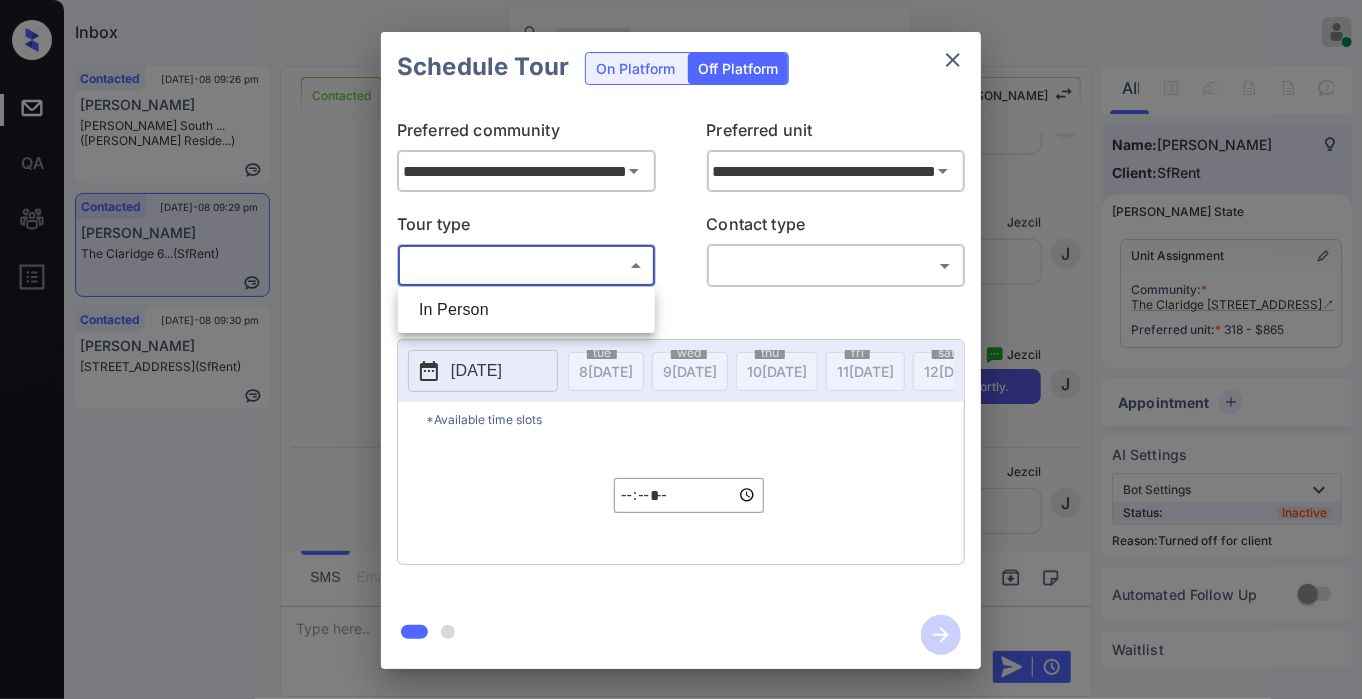 drag, startPoint x: 552, startPoint y: 303, endPoint x: 596, endPoint y: 306, distance: 44.102154 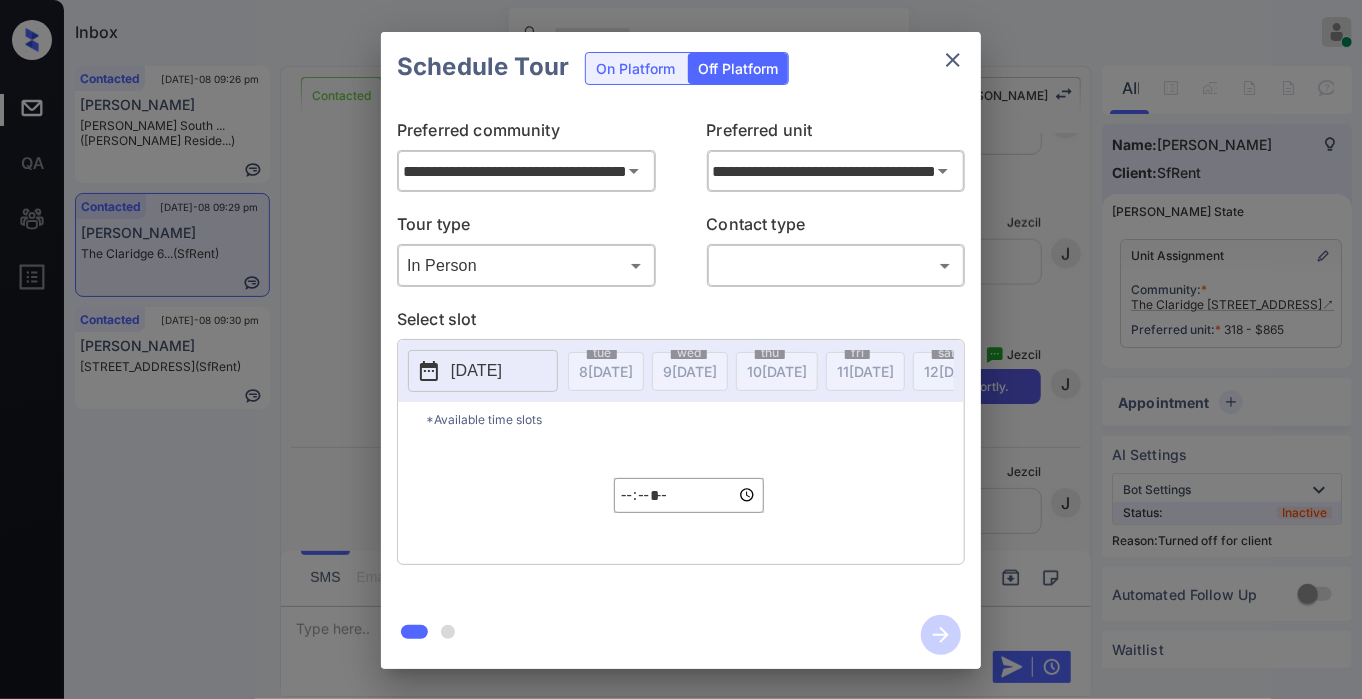 click on "​ ​" at bounding box center (836, 265) 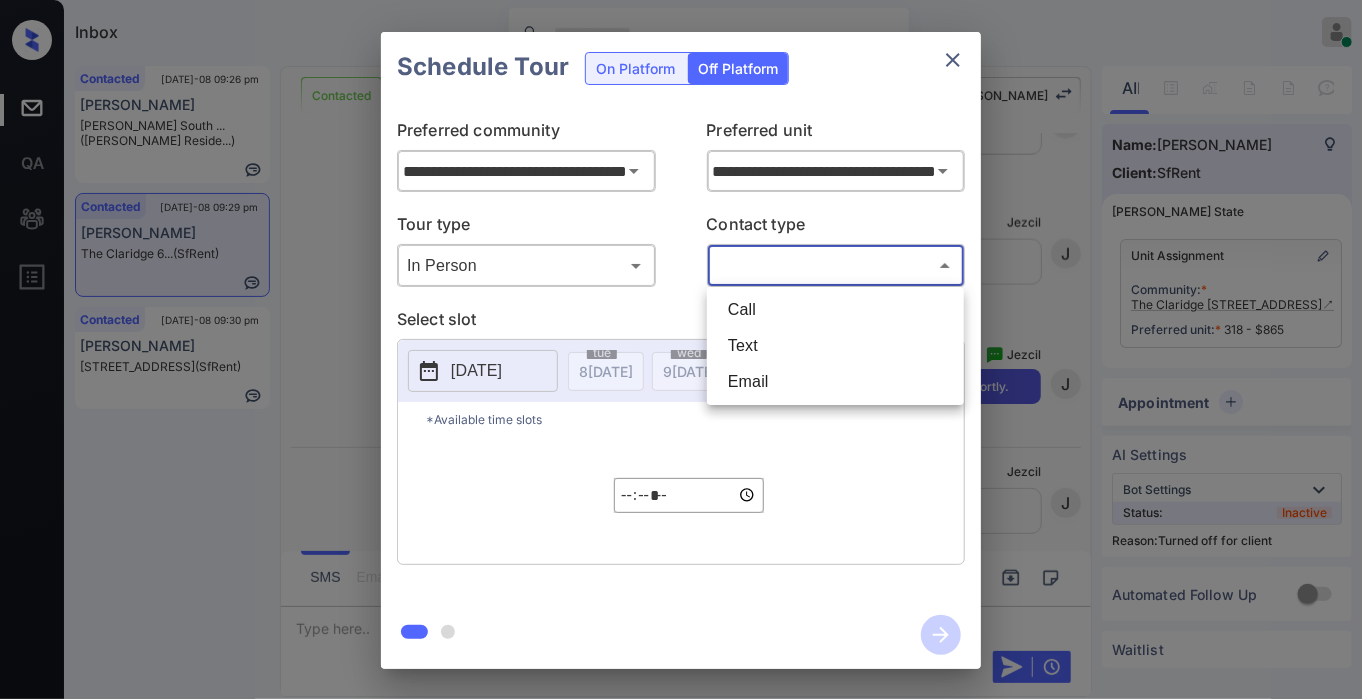 click on "Inbox Jezcil  Usanastre Online Set yourself   offline Set yourself   on break Profile Switch to  dark  mode Sign out Contacted Jul-08 09:26 pm   Michael Lee Griffis South ...  (Griffis Reside...) Contacted Jul-08 09:29 pm   Nevaeh Morales The Claridge 6...  (SfRent) Contacted Jul-08 09:30 pm   michelle diaz 360 Hyde St, S...  (SfRent) Contacted Lost Lead Sentiment: Angry Upon sliding the acknowledgement:  Lead will move to lost stage. * ​ SMS and call option will be set to opt out. AFM will be turned off for the lead. Kelsey New Message Agent Lead created via emailParser in Inbound stage. Jul 08, 2025 11:32 am A New Message Zuma Lead transfer skipped to agent: Kelsey as pms leadId does not exists for leadType emailParser with stage Inbound Jul 08, 2025 11:32 am Z New Message Agent AFM Request sent to Kelsey. Jul 08, 2025 11:32 am A New Message Agent Notes Note: Structured Note:
Move In Date: 2025-07-08
ILS Note:
Hey! I'm interested in renting 634 15th St and would like to learn more. Jul 08, 2025 11:32 am" at bounding box center (681, 349) 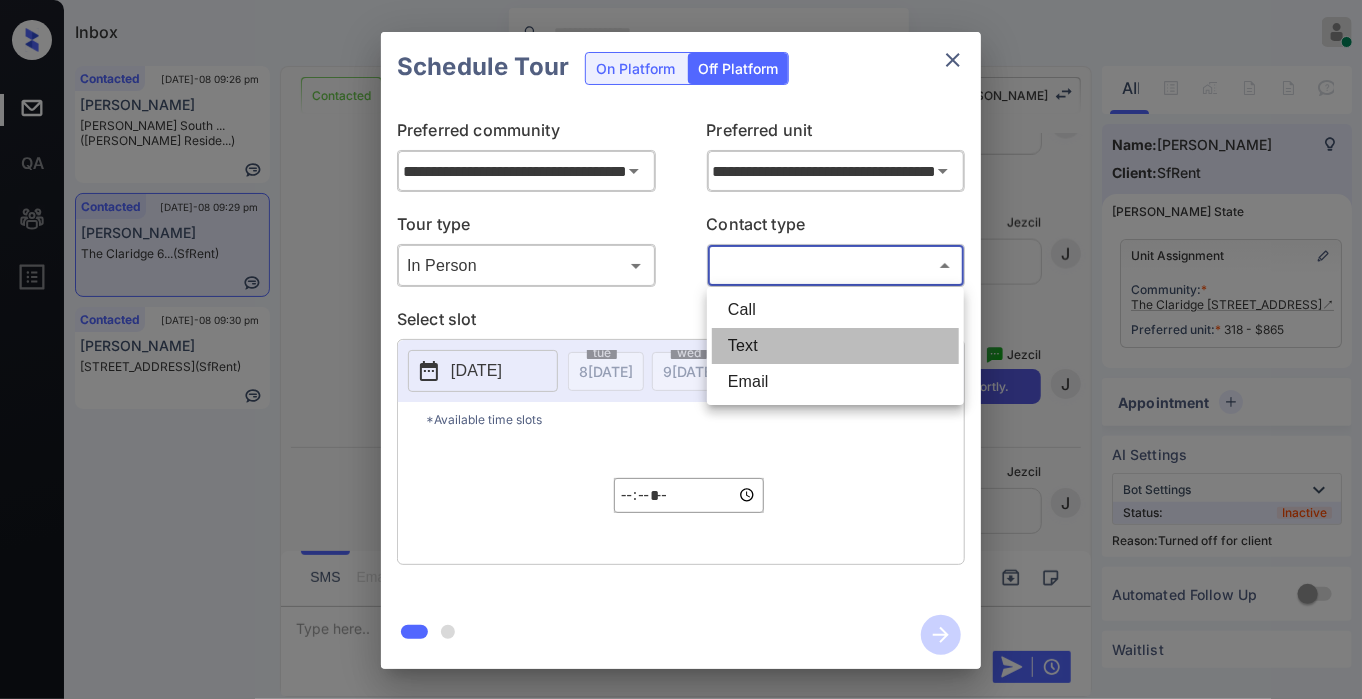 click on "Text" at bounding box center [835, 346] 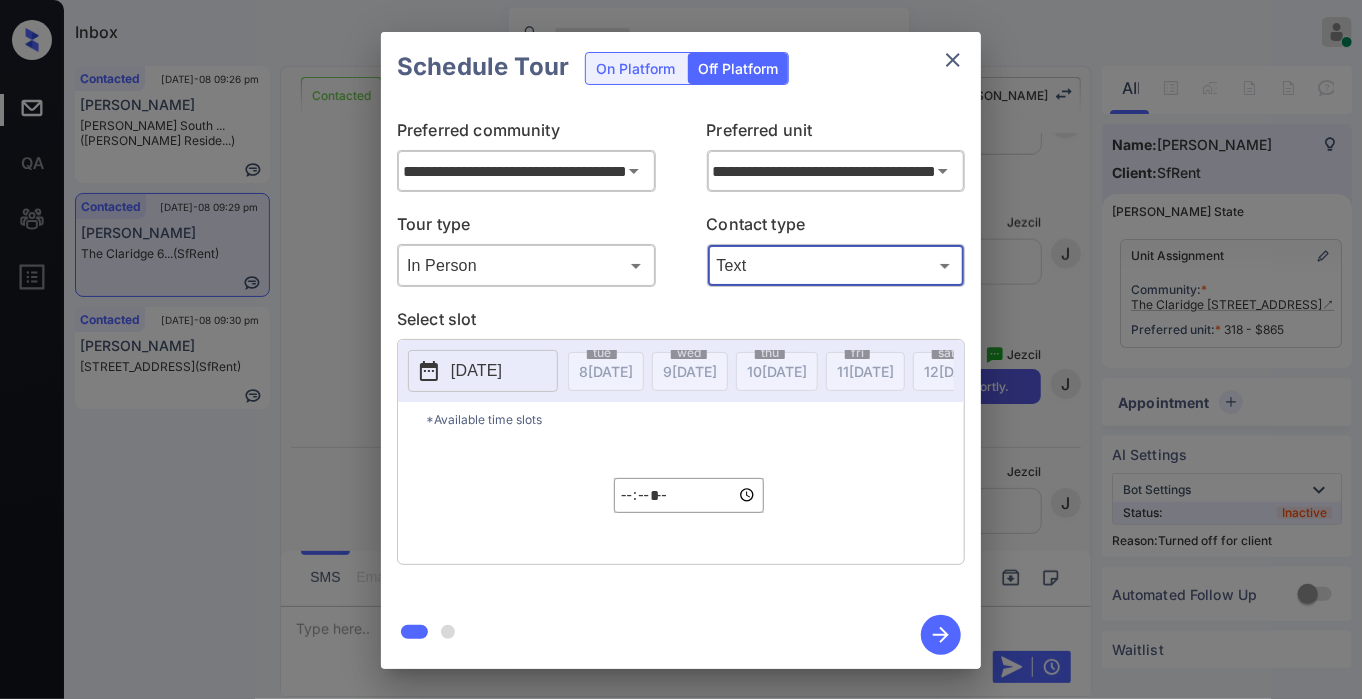 click on "2025-07-21" at bounding box center (476, 371) 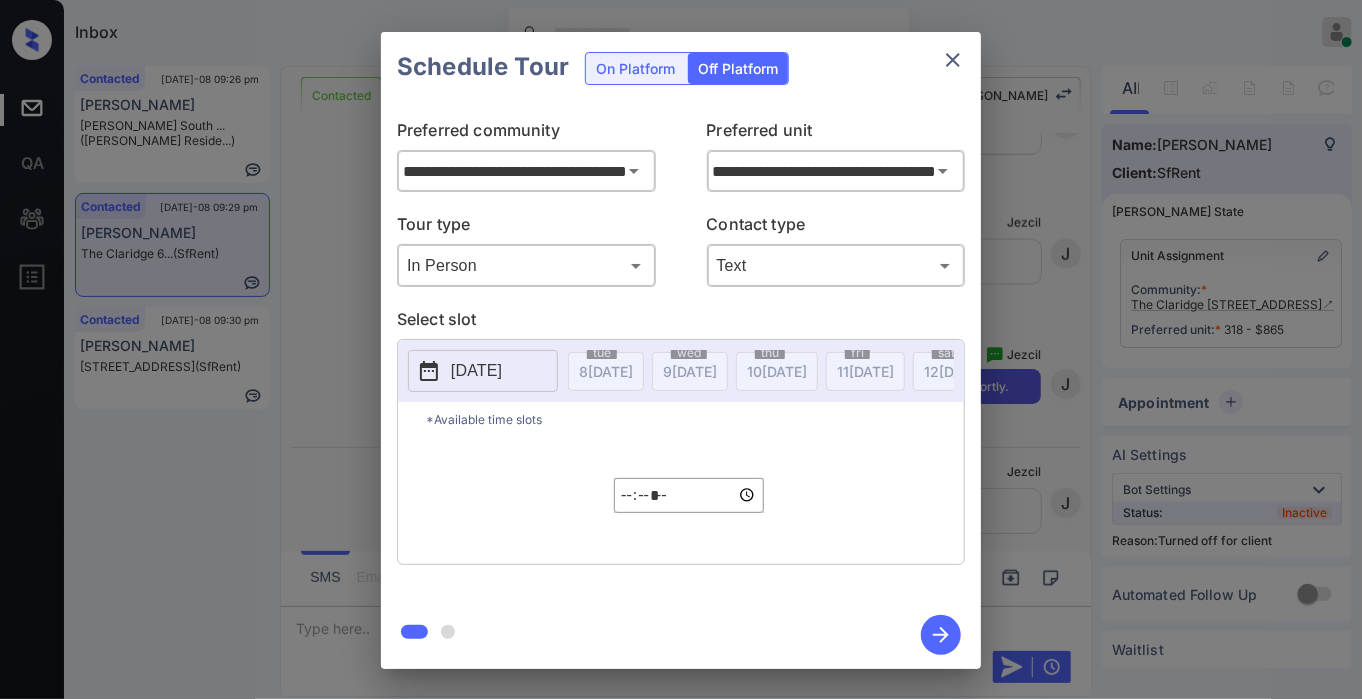 click on "*****" at bounding box center (689, 495) 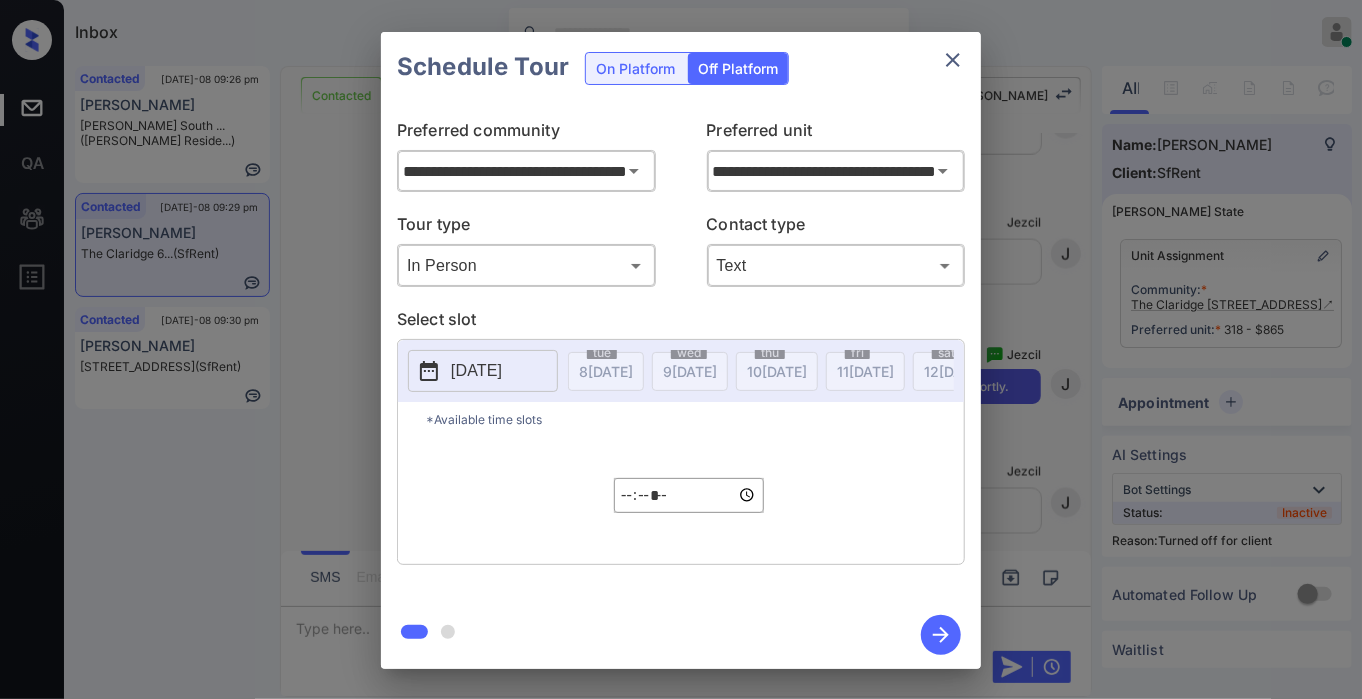 click on "2025-07-21" at bounding box center (476, 371) 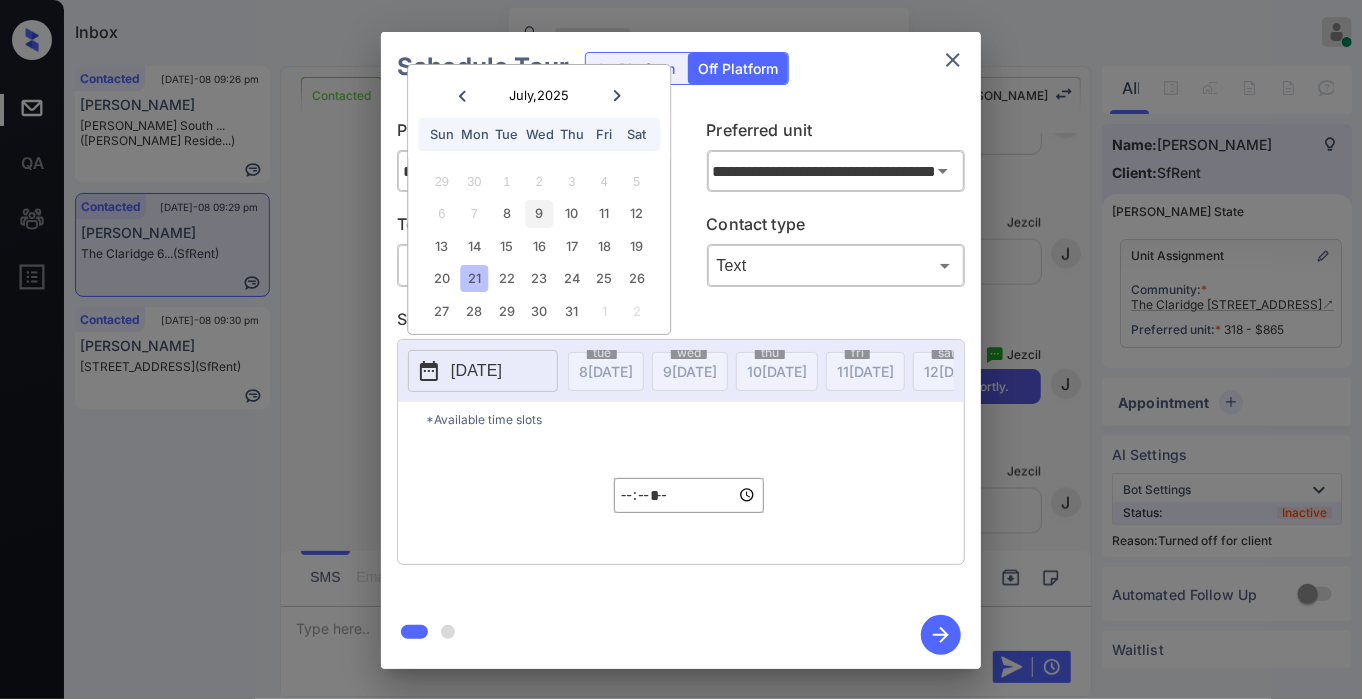 click on "9" at bounding box center [539, 213] 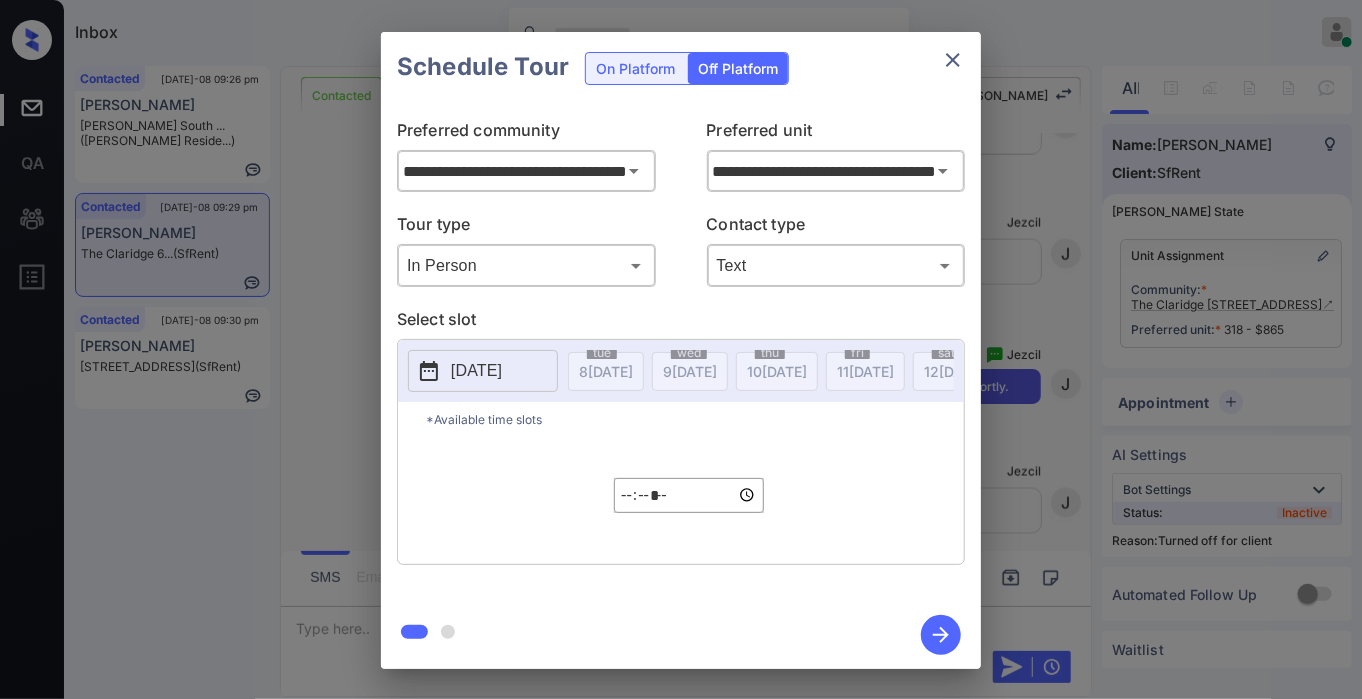 click on "**********" at bounding box center (681, 351) 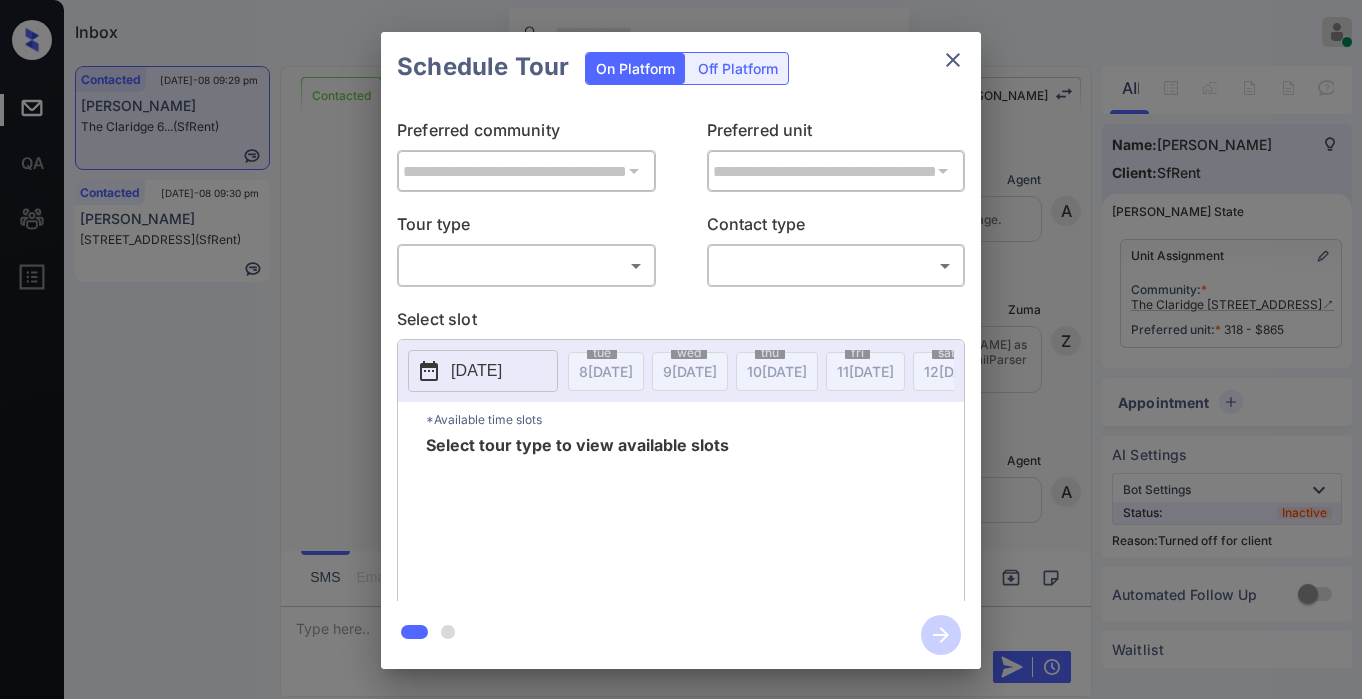 scroll, scrollTop: 0, scrollLeft: 0, axis: both 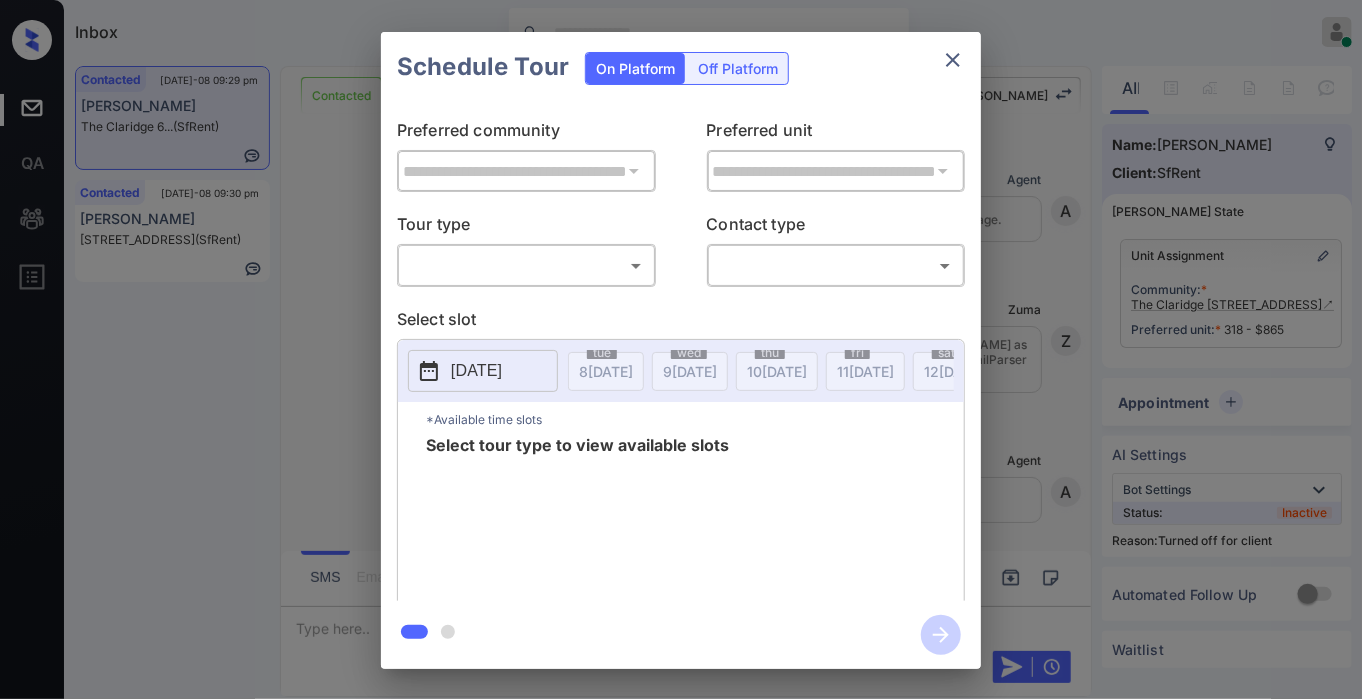 click on "Off Platform" at bounding box center [738, 68] 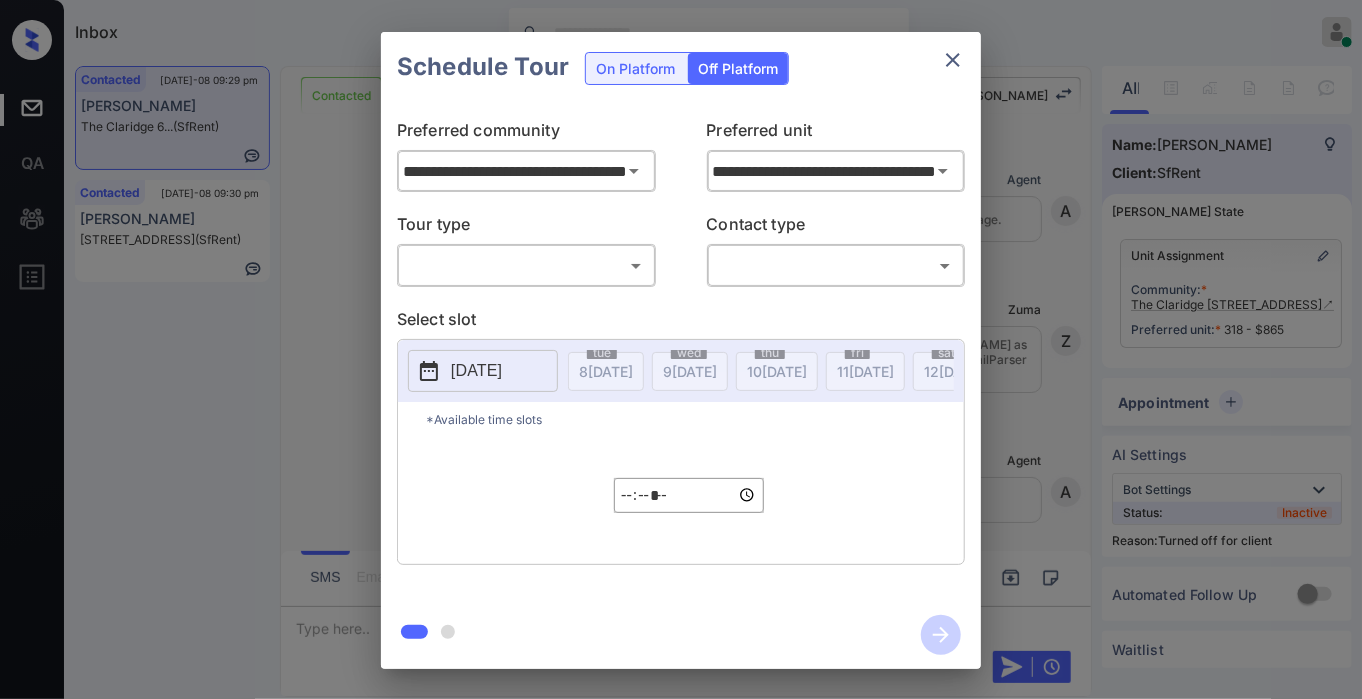 scroll, scrollTop: 4856, scrollLeft: 0, axis: vertical 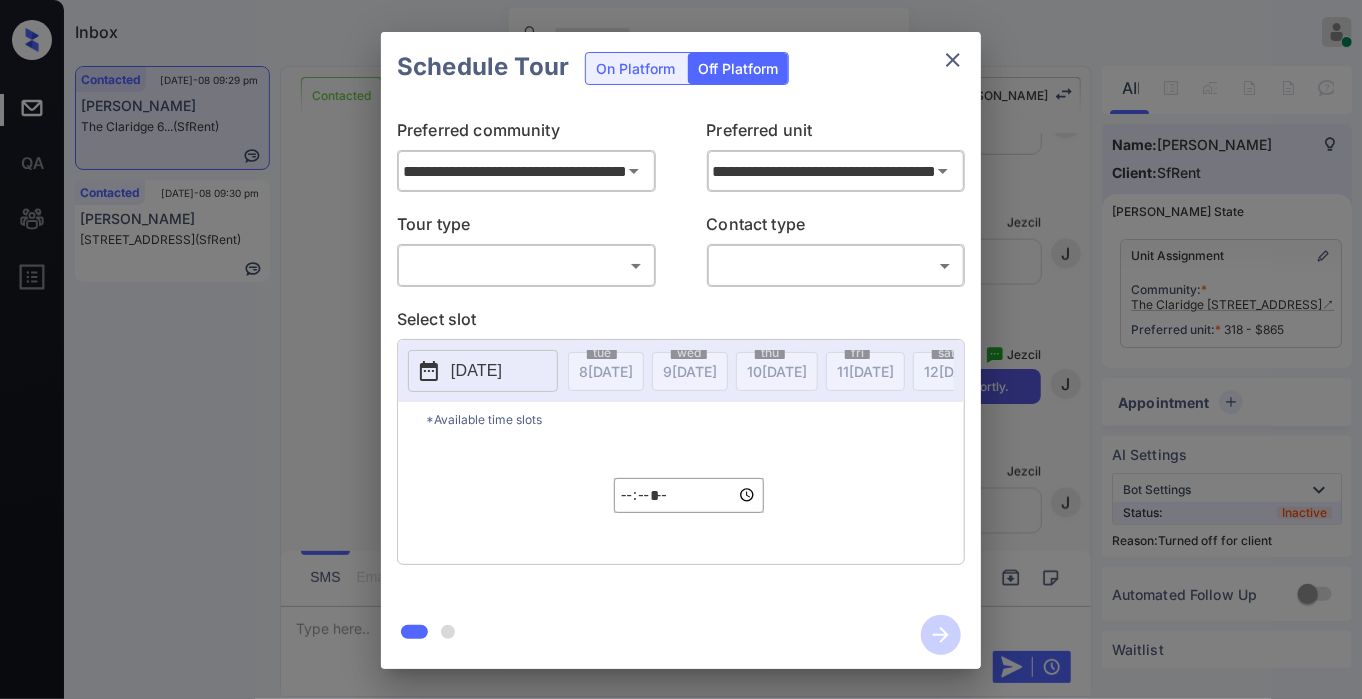 click on "Inbox Jezcil  Usanastre Online Set yourself   offline Set yourself   on break Profile Switch to  dark  mode Sign out Contacted [DATE]-08 09:29 pm   [PERSON_NAME] The [PERSON_NAME] 6...  (SfRent) Contacted [DATE]-08 09:30 pm   [PERSON_NAME] [STREET_ADDRESS][PERSON_NAME]  (SfRent) Contacted Lost Lead Sentiment: Angry Upon sliding the acknowledgement:  Lead will move to lost stage. * ​ SMS and call option will be set to opt out. AFM will be turned off for the lead. [PERSON_NAME] New Message Agent Lead created via emailParser in Inbound stage. [DATE] 11:32 am A New Message Zuma Lead transfer skipped to agent: [PERSON_NAME] as pms leadId does not exists for leadType emailParser with stage Inbound [DATE] 11:32 am Z New Message Agent AFM Request sent to [PERSON_NAME]. [DATE] 11:32 am A New Message Agent Notes Note: Structured Note:
Move In Date: [DATE]
ILS Note:
Hey! I'm interested in renting [STREET_ADDRESS] and would like to learn more. [DATE] 11:32 am A New Message [PERSON_NAME] Lead Details Updated
Bath Room: 1
K New Message   K K" at bounding box center [681, 349] 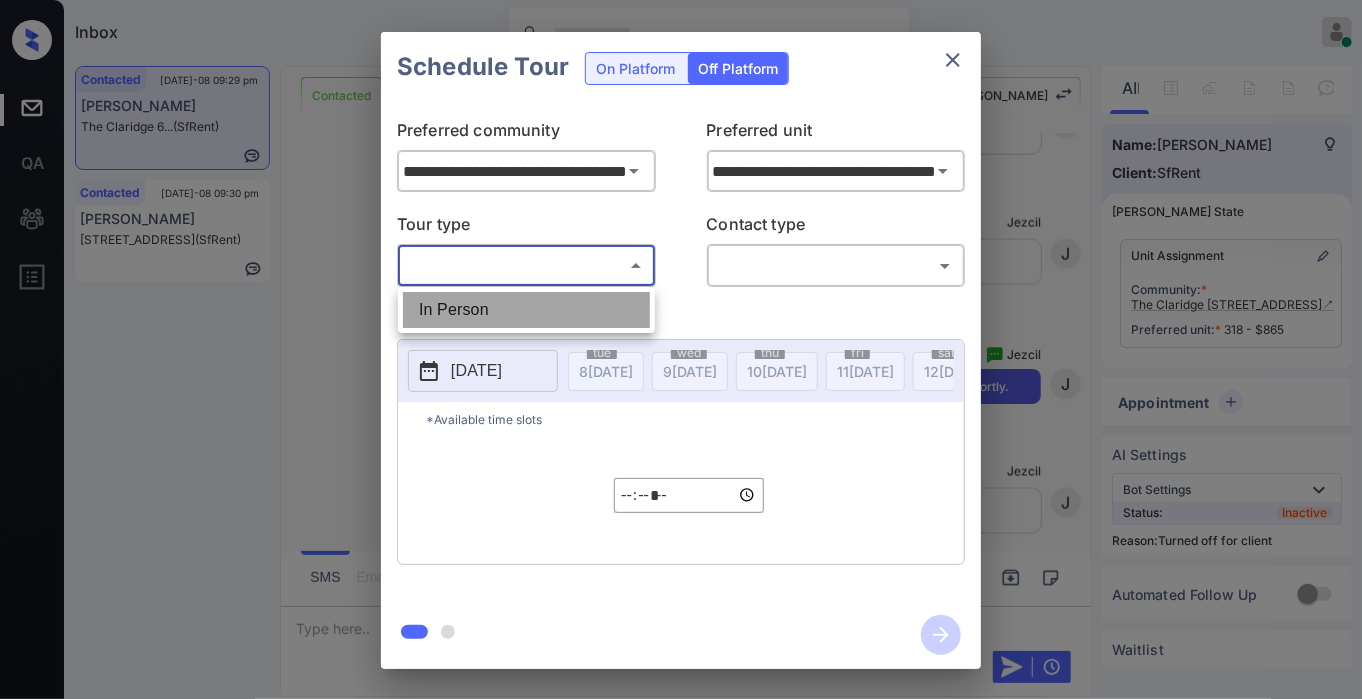 click on "In Person" at bounding box center [526, 310] 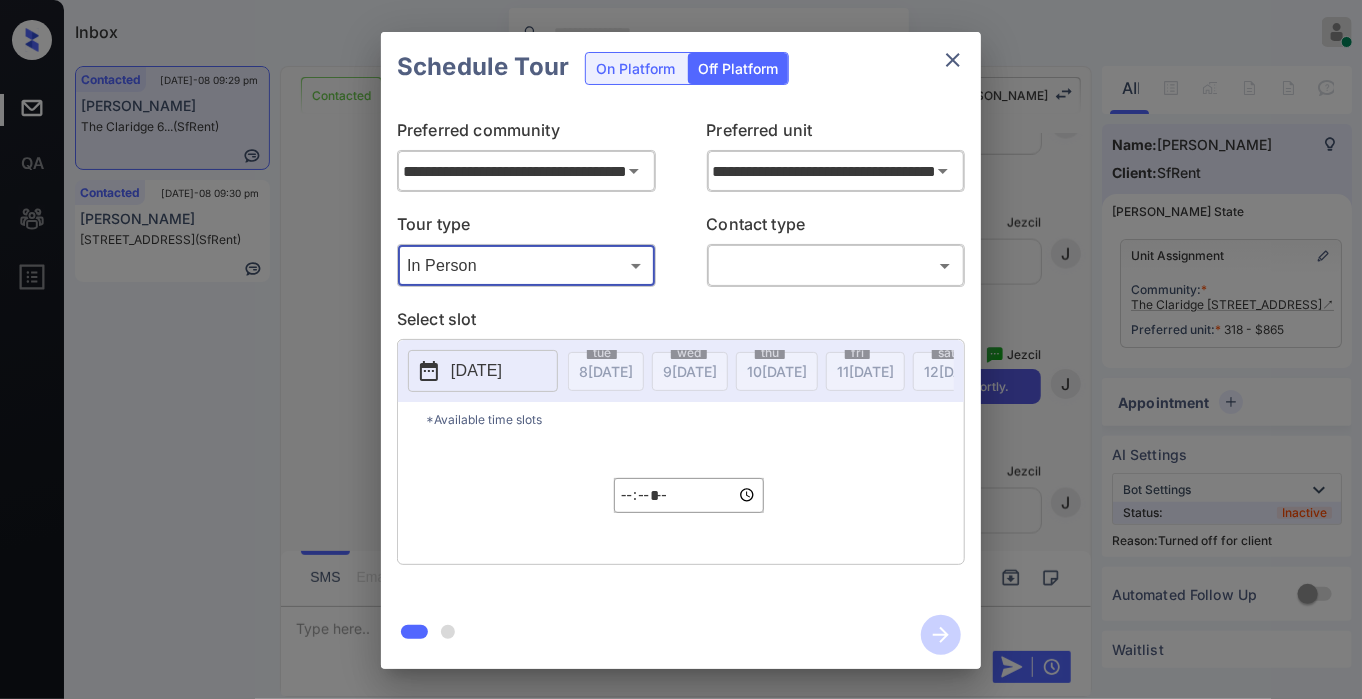 click on "Inbox Jezcil  Usanastre Online Set yourself   offline Set yourself   on break Profile Switch to  dark  mode Sign out Contacted [DATE]-08 09:29 pm   [PERSON_NAME] The [PERSON_NAME] 6...  (SfRent) Contacted [DATE]-08 09:30 pm   [PERSON_NAME] [STREET_ADDRESS][PERSON_NAME]  (SfRent) Contacted Lost Lead Sentiment: Angry Upon sliding the acknowledgement:  Lead will move to lost stage. * ​ SMS and call option will be set to opt out. AFM will be turned off for the lead. [PERSON_NAME] New Message Agent Lead created via emailParser in Inbound stage. [DATE] 11:32 am A New Message Zuma Lead transfer skipped to agent: [PERSON_NAME] as pms leadId does not exists for leadType emailParser with stage Inbound [DATE] 11:32 am Z New Message Agent AFM Request sent to [PERSON_NAME]. [DATE] 11:32 am A New Message Agent Notes Note: Structured Note:
Move In Date: [DATE]
ILS Note:
Hey! I'm interested in renting [STREET_ADDRESS] and would like to learn more. [DATE] 11:32 am A New Message [PERSON_NAME] Lead Details Updated
Bath Room: 1
K New Message   K K" at bounding box center [681, 349] 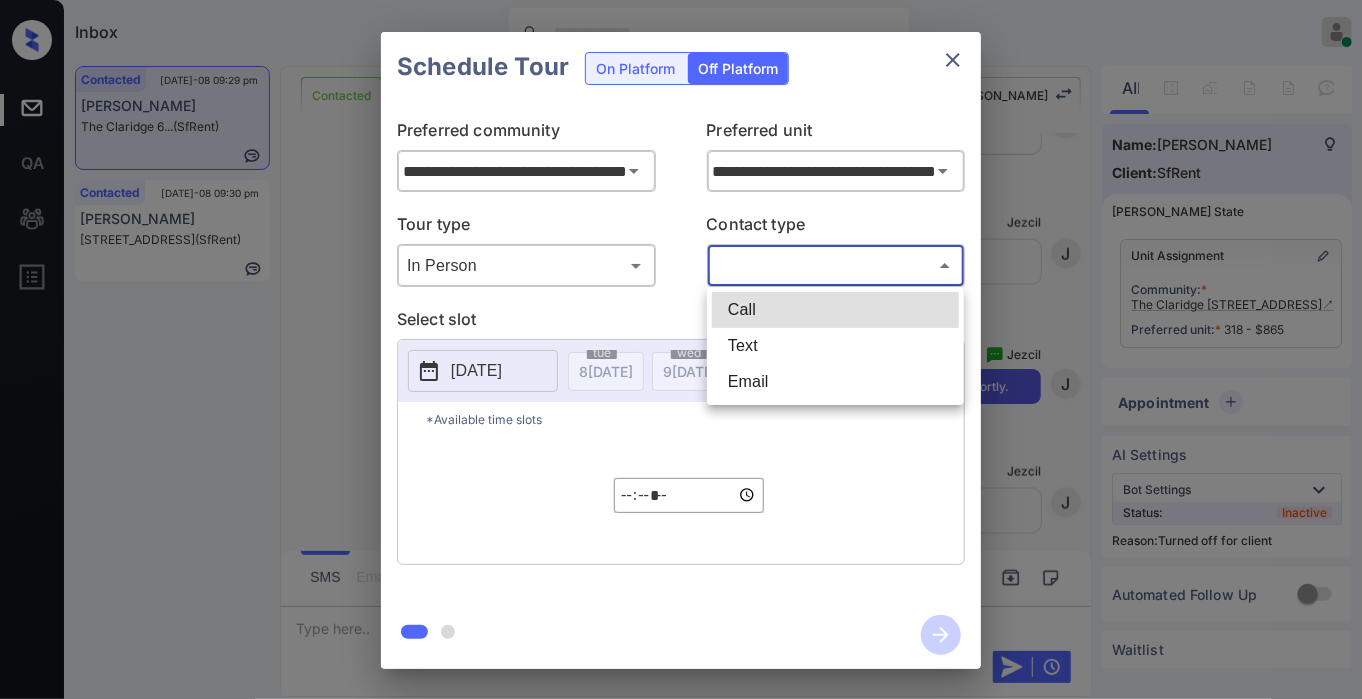 click on "Text" at bounding box center [835, 346] 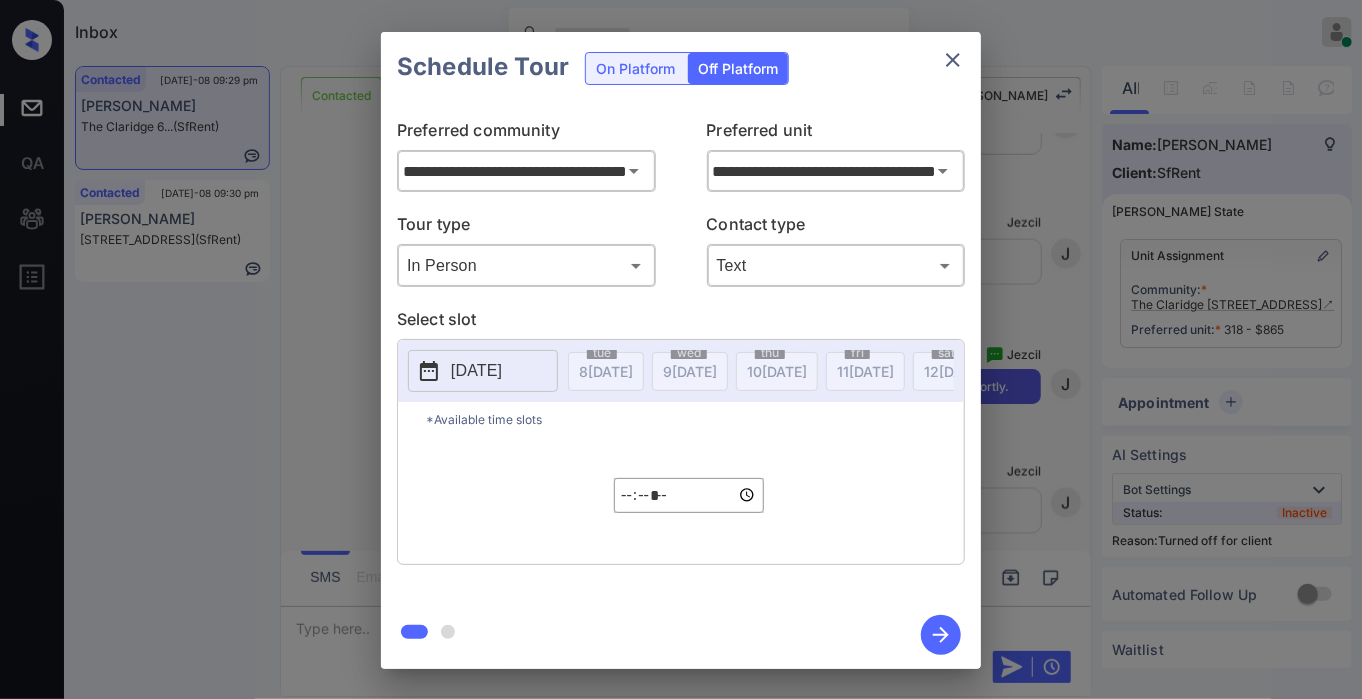 drag, startPoint x: 502, startPoint y: 381, endPoint x: 552, endPoint y: 351, distance: 58.30952 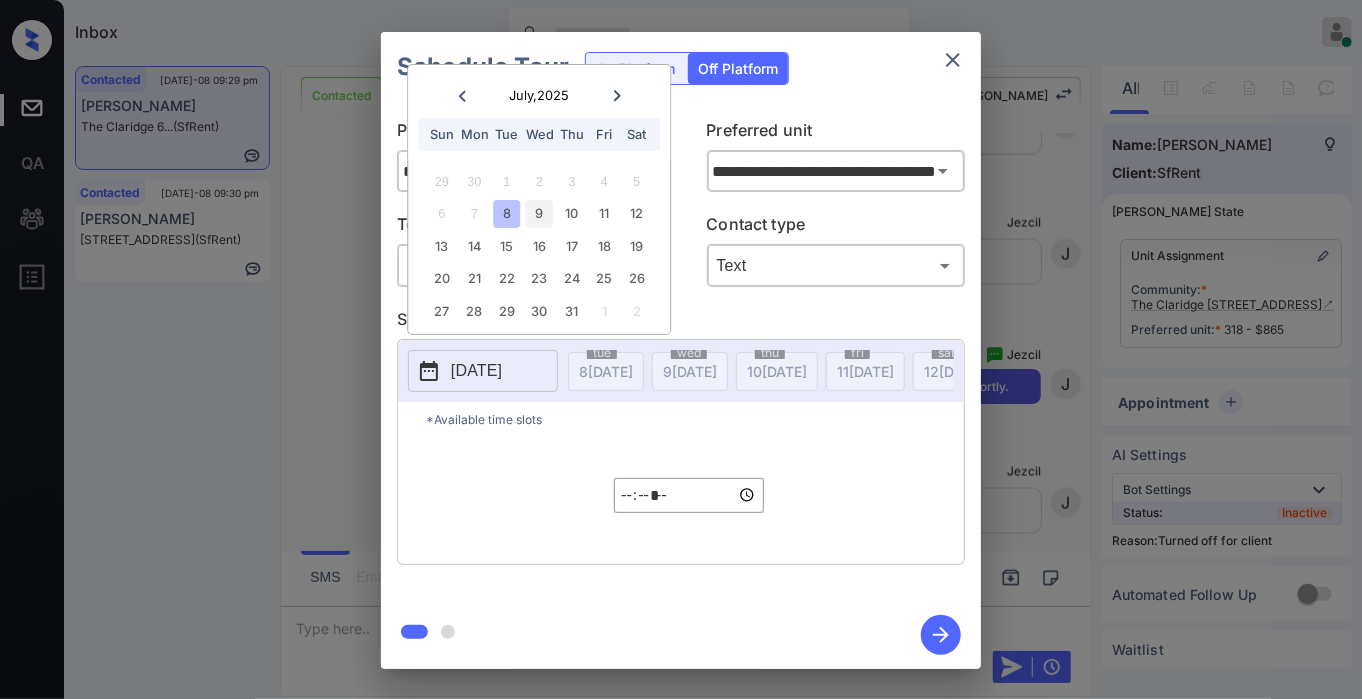 click on "9" at bounding box center (539, 213) 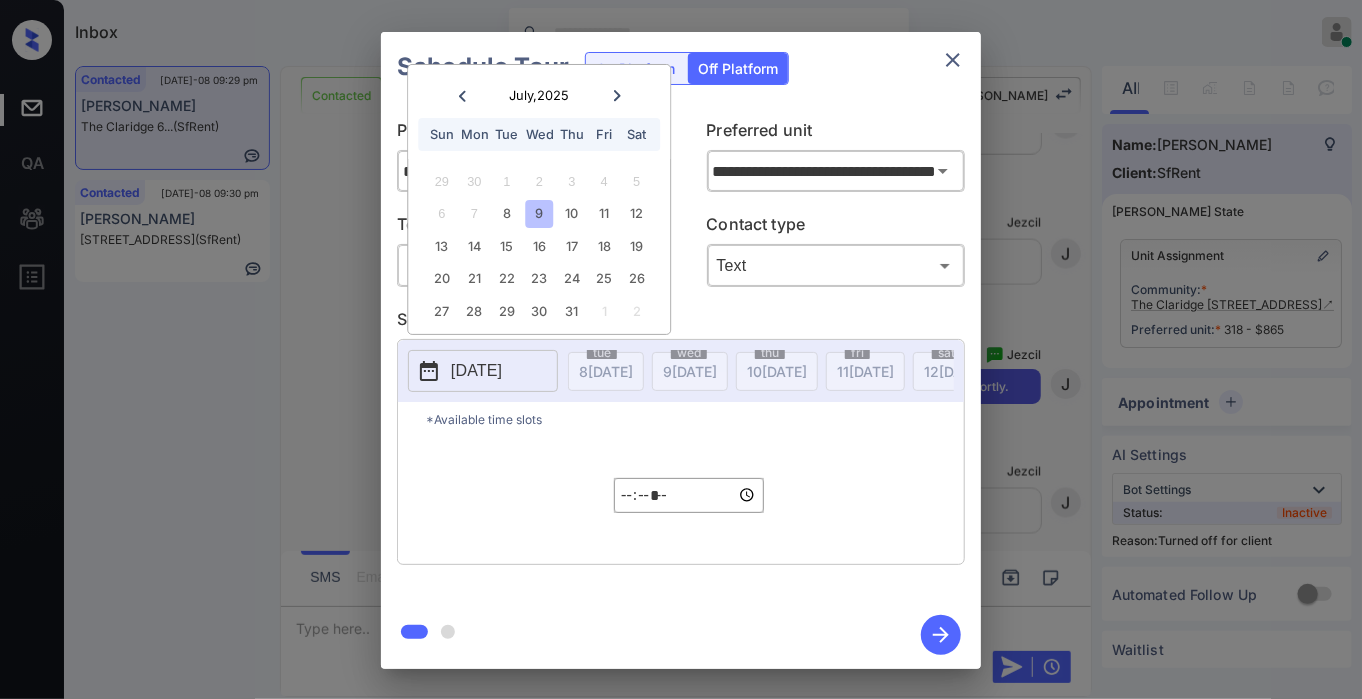 click on "*****" at bounding box center [689, 495] 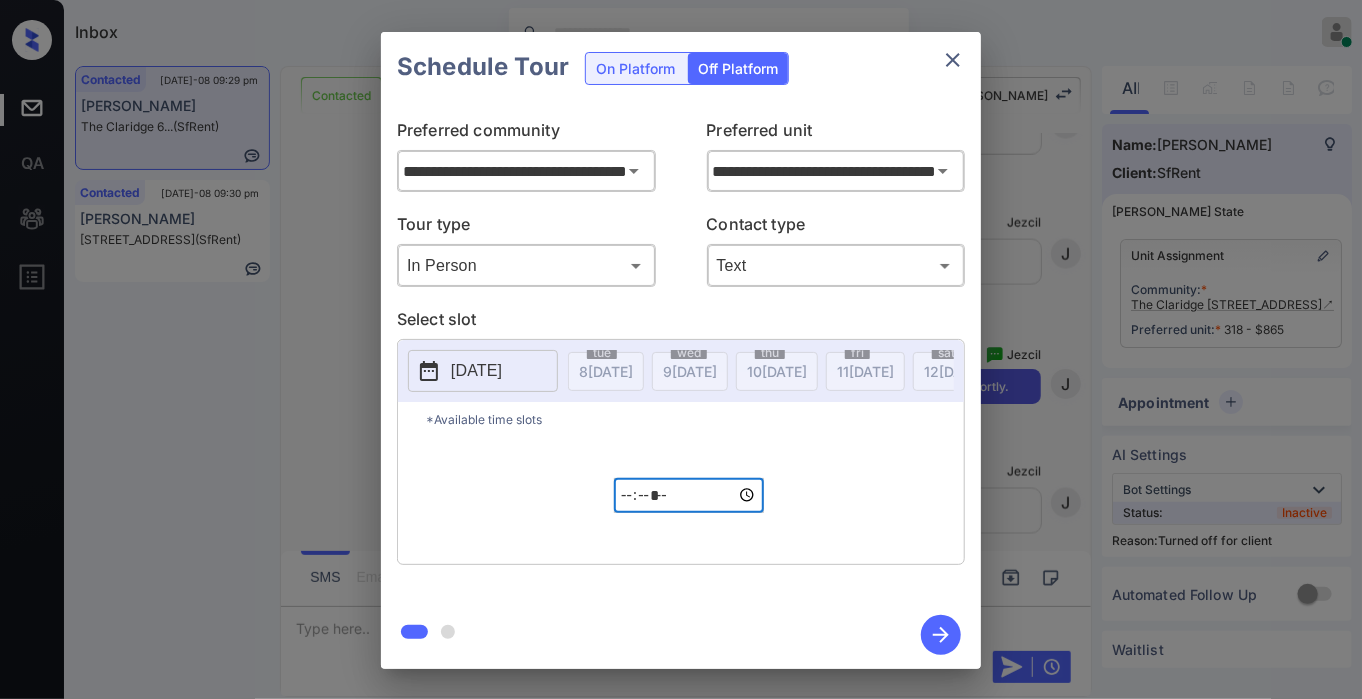 drag, startPoint x: 619, startPoint y: 504, endPoint x: 594, endPoint y: 502, distance: 25.079872 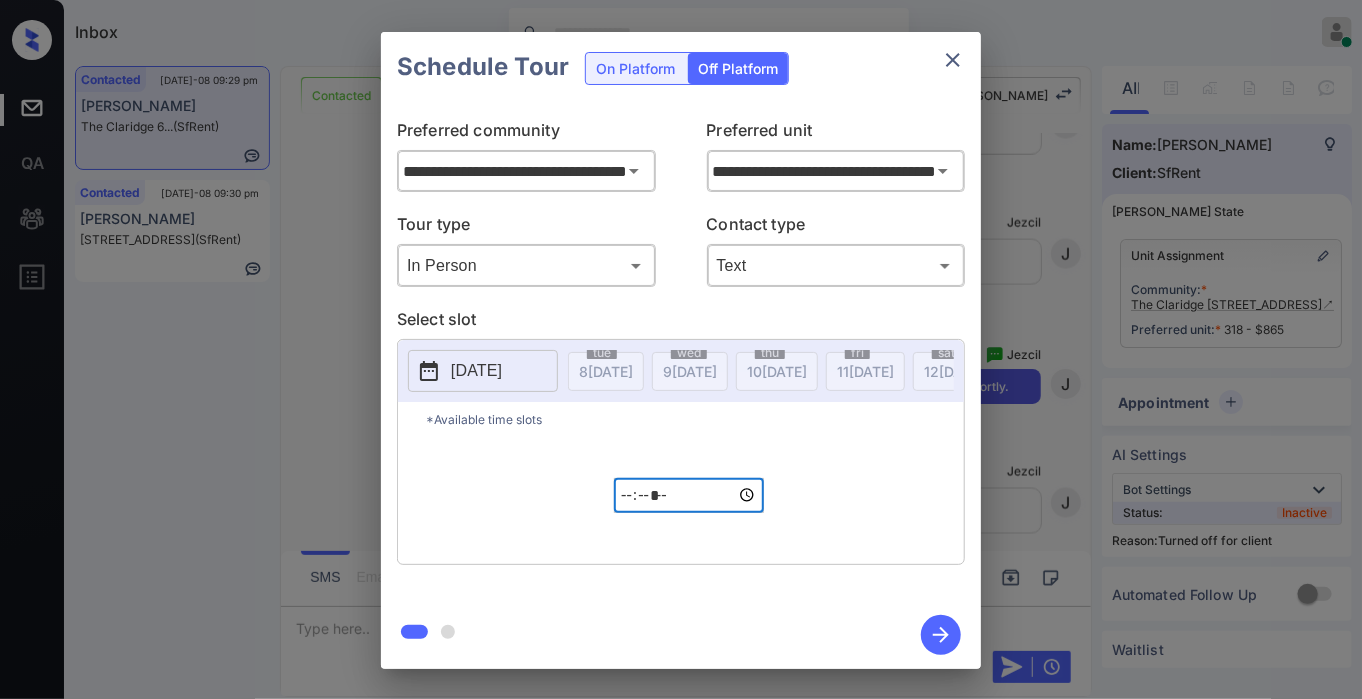 click on "*****" at bounding box center (689, 495) 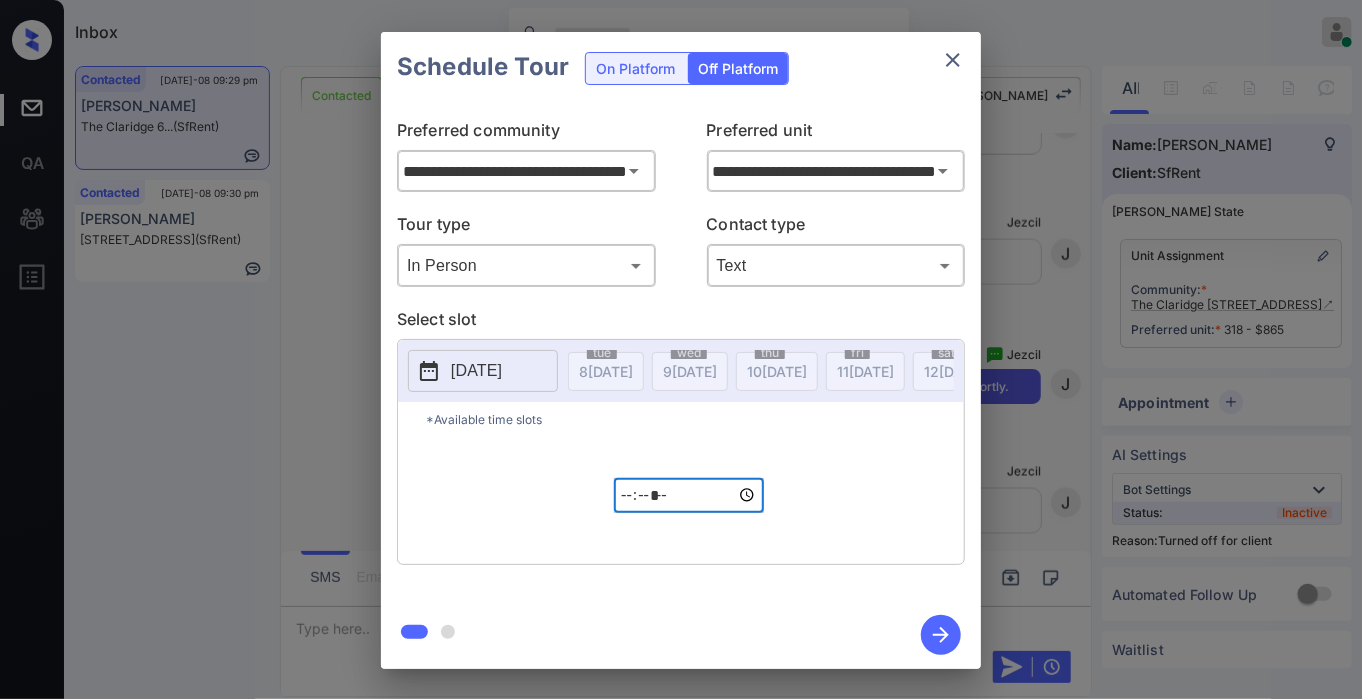 type on "*****" 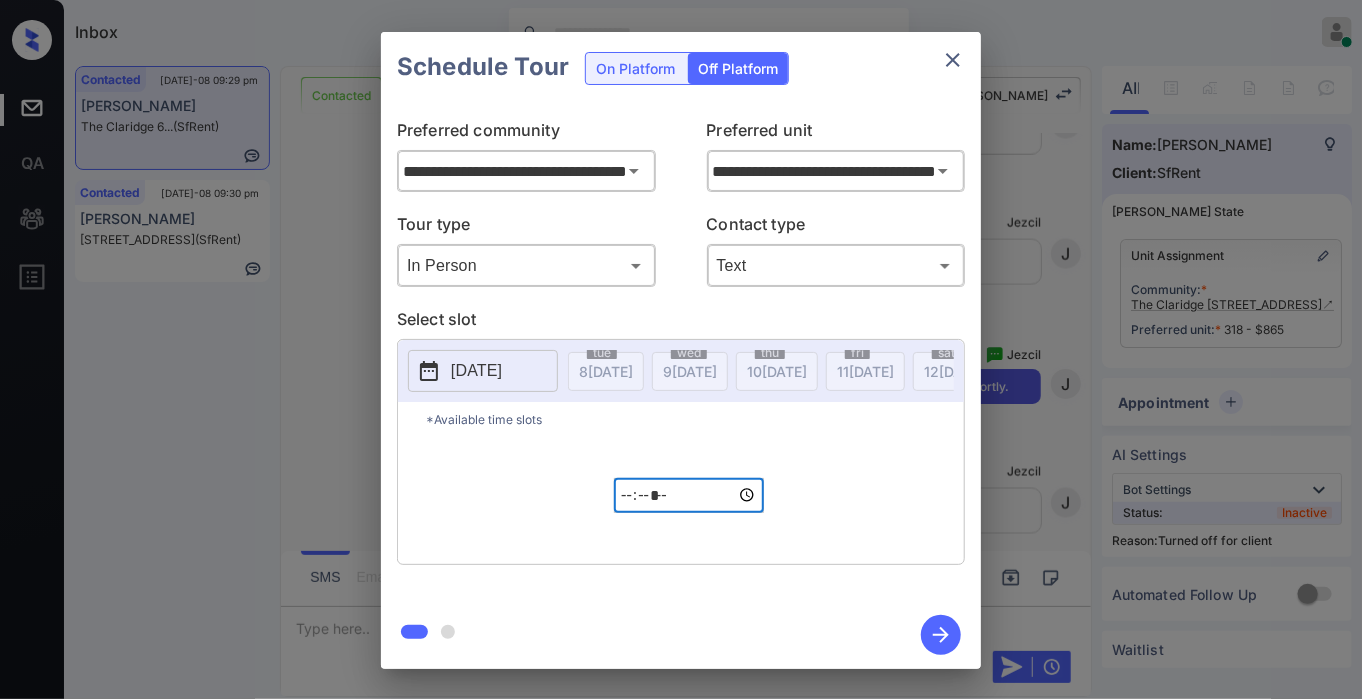 click 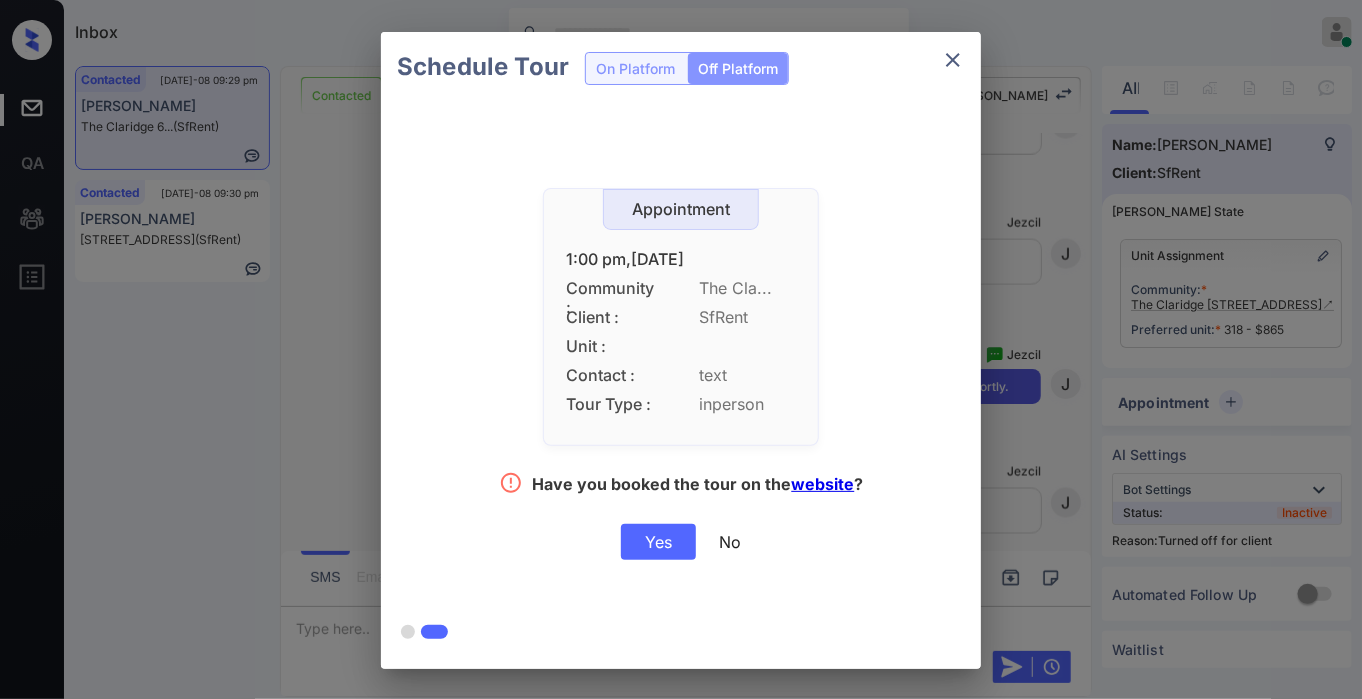 click on "Yes" at bounding box center (658, 542) 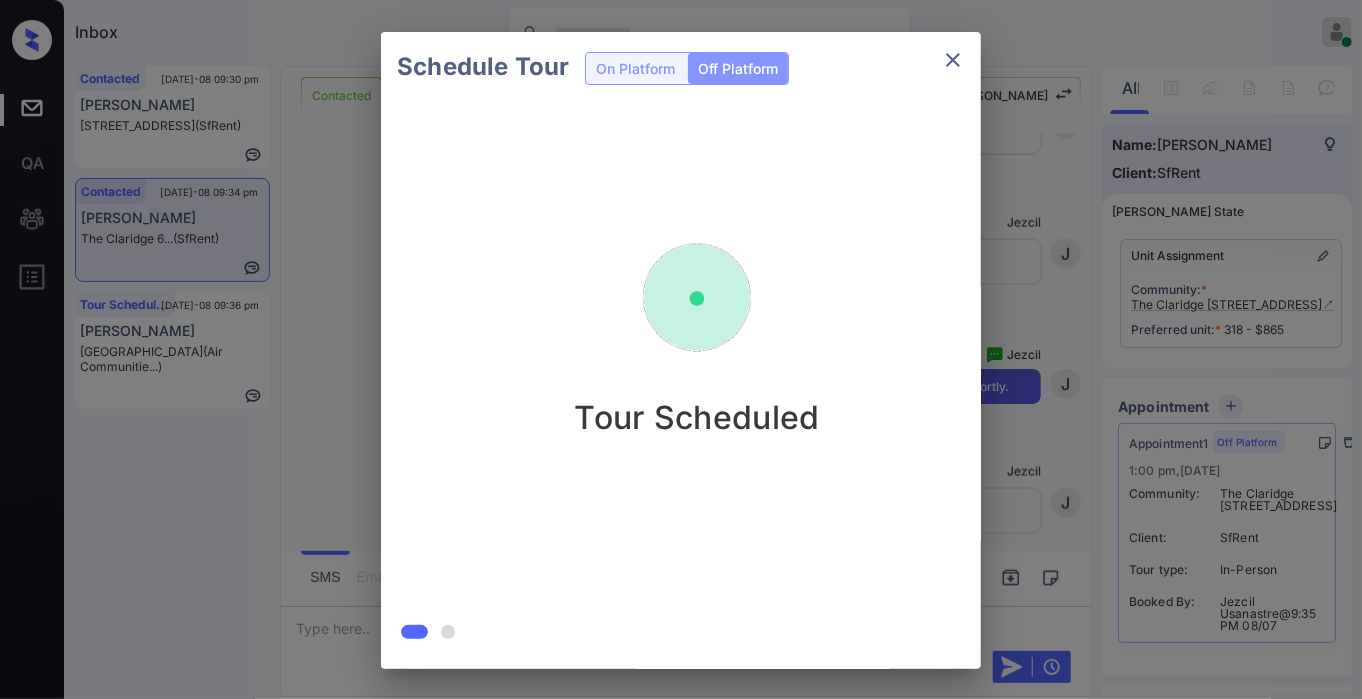 click on "Schedule Tour On Platform Off Platform Tour Scheduled" at bounding box center [681, 350] 